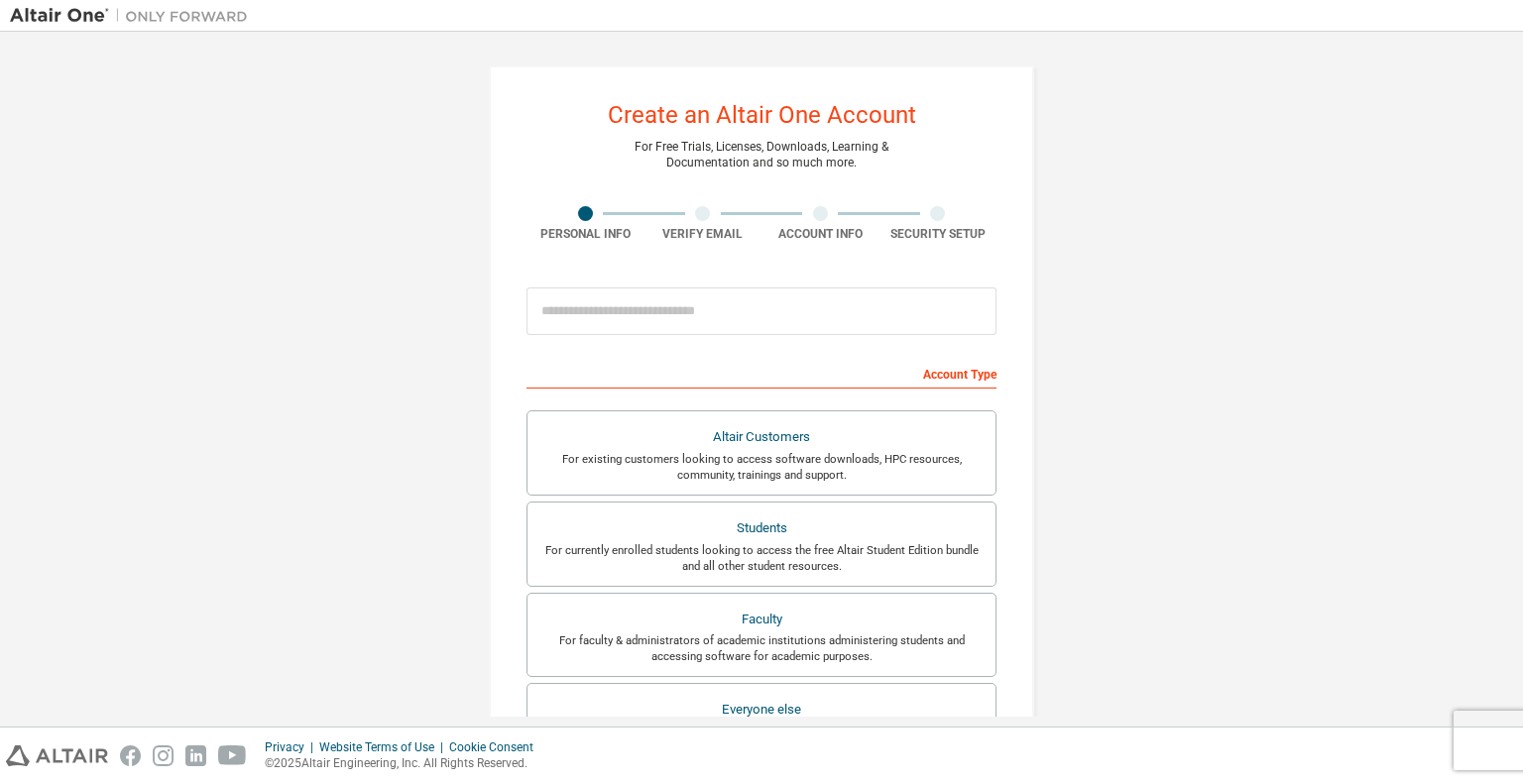 scroll, scrollTop: 0, scrollLeft: 0, axis: both 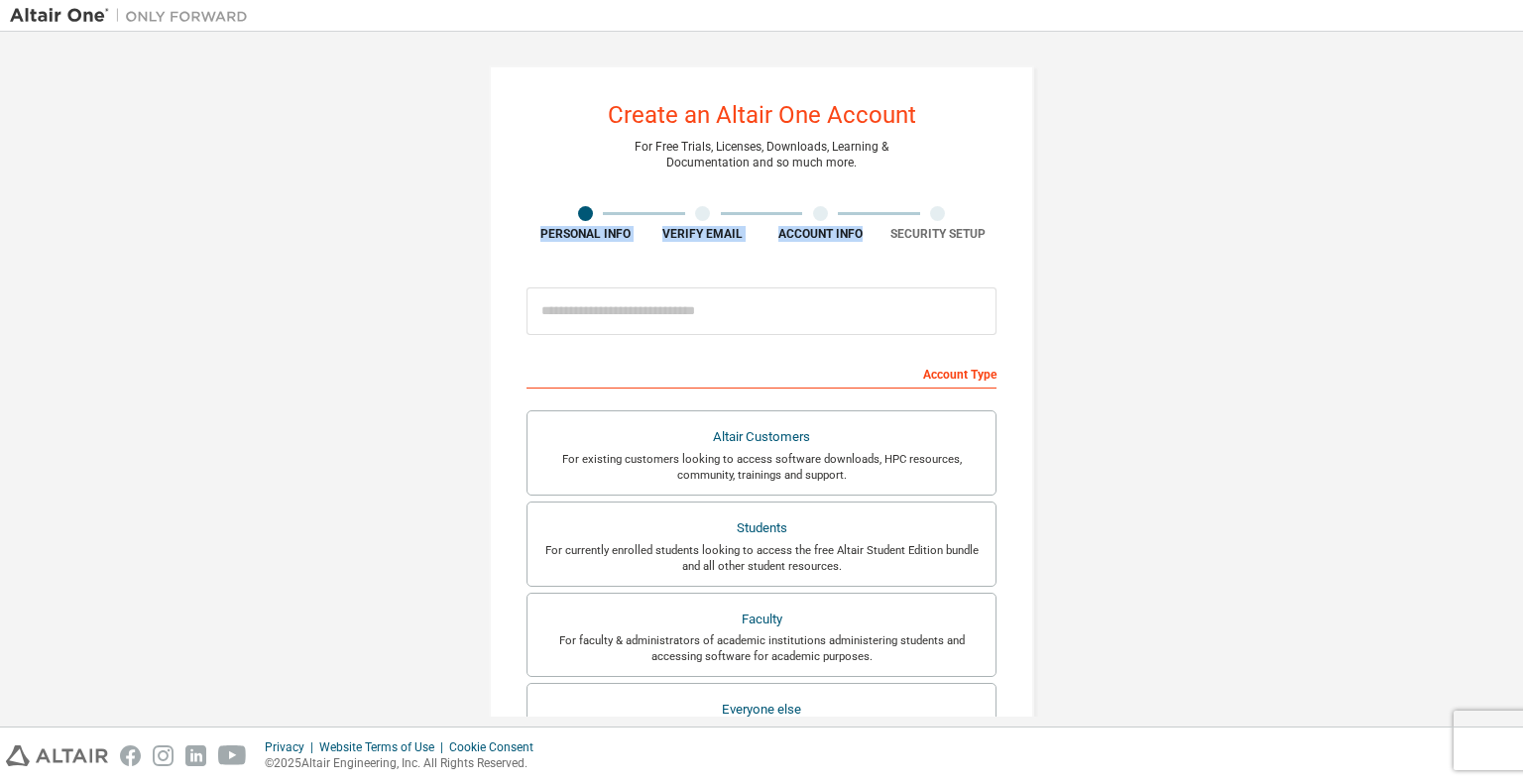 drag, startPoint x: 442, startPoint y: 127, endPoint x: 1036, endPoint y: 128, distance: 594.00084 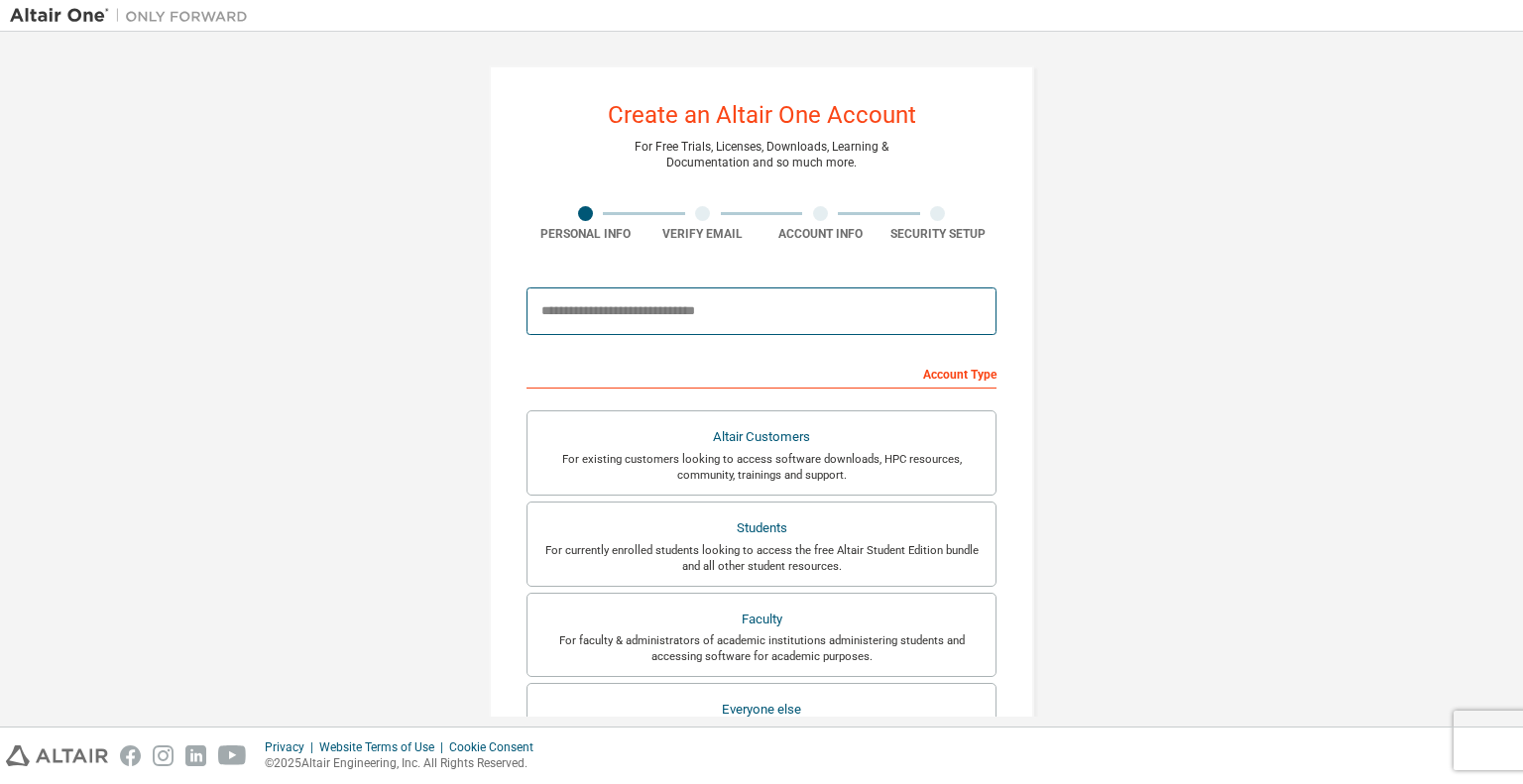 click at bounding box center [762, 311] 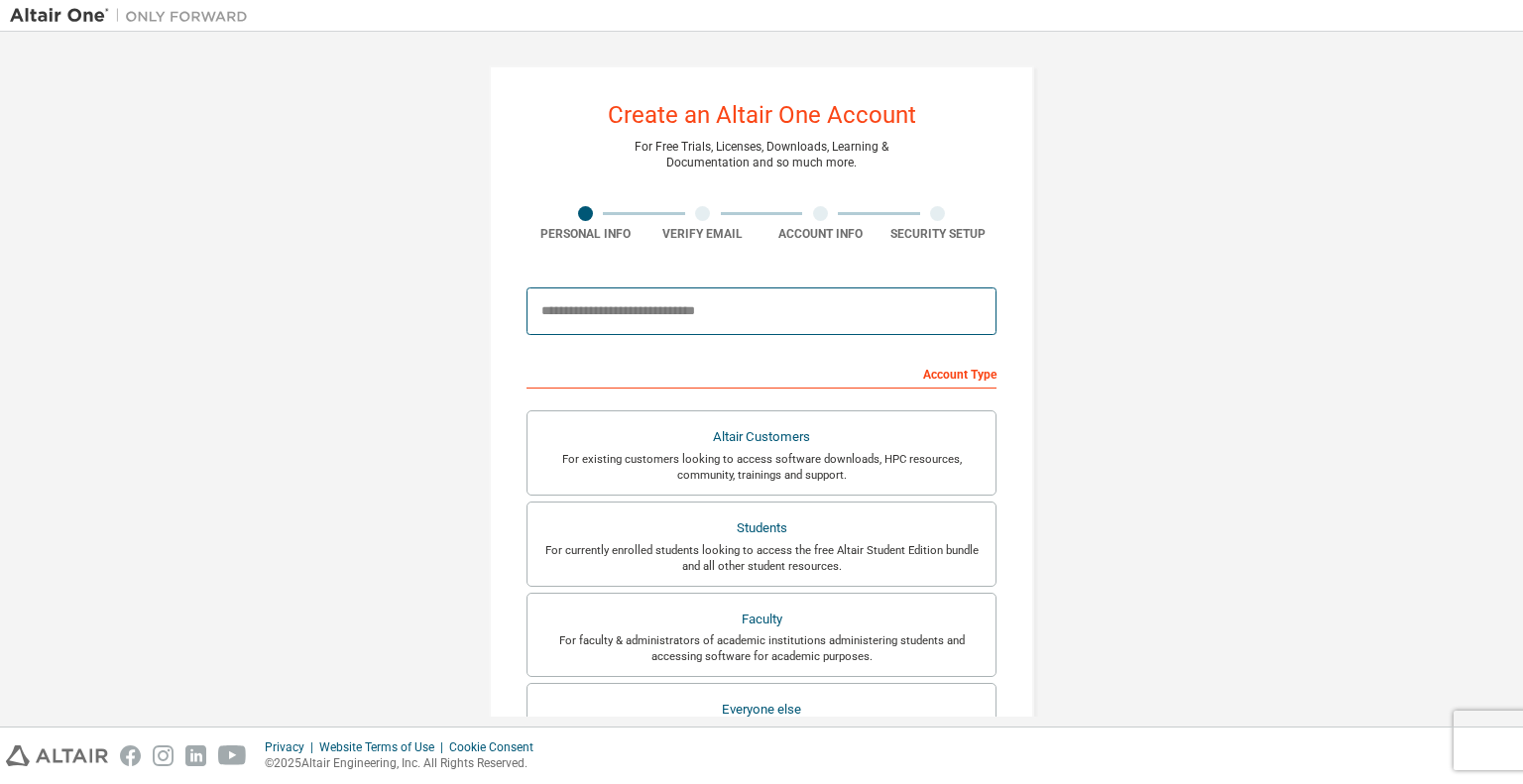 type on "**********" 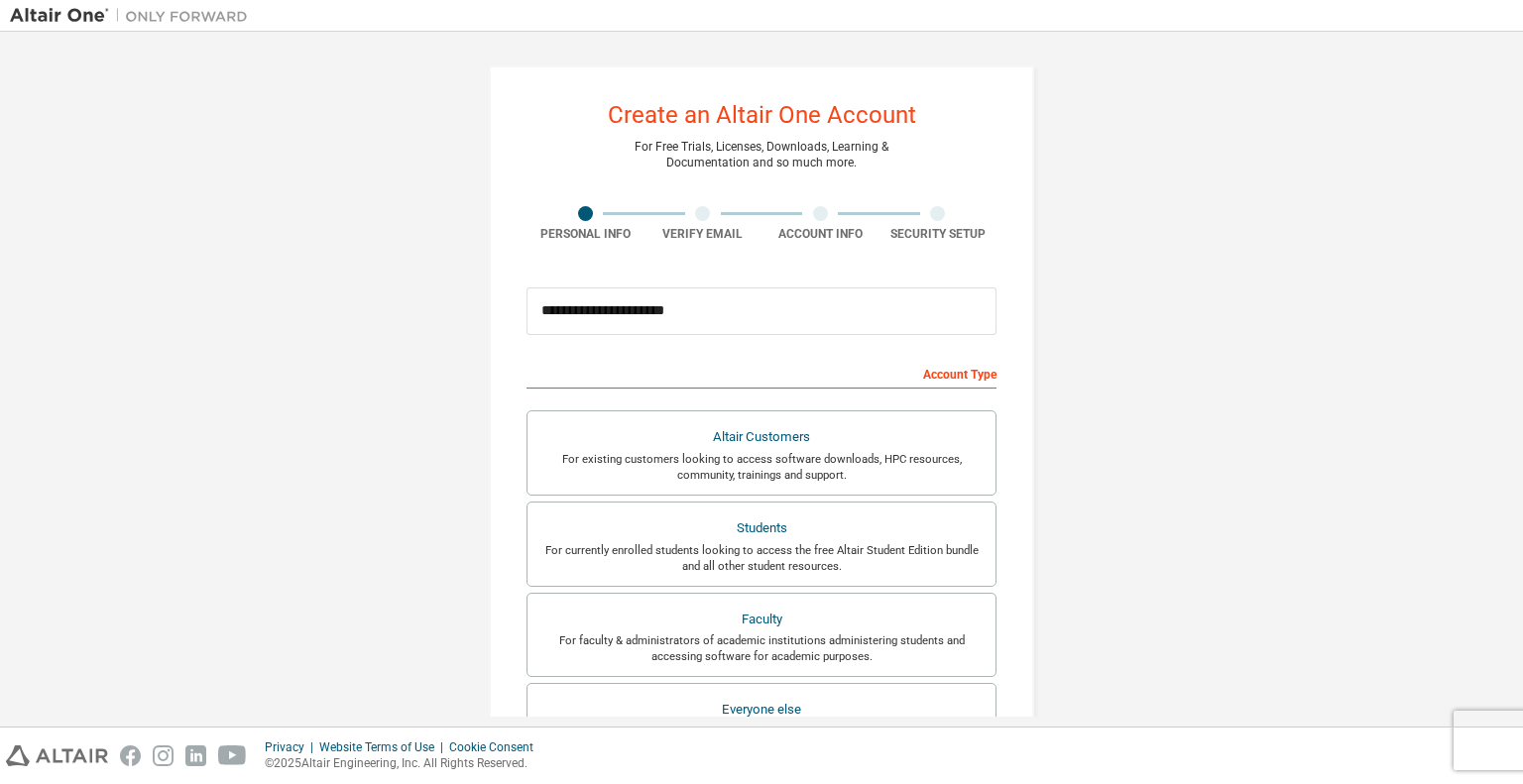 type on "********" 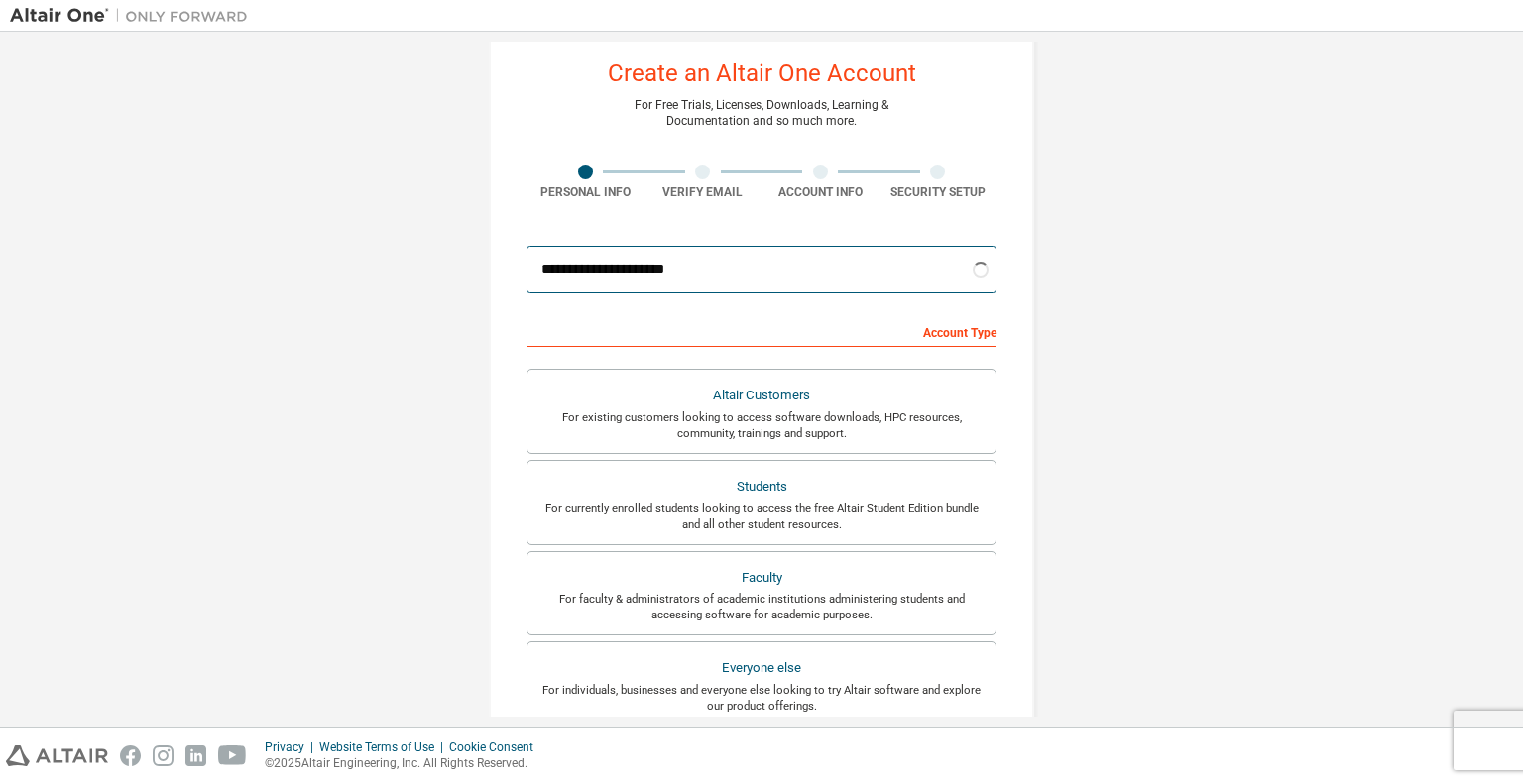 scroll, scrollTop: 0, scrollLeft: 0, axis: both 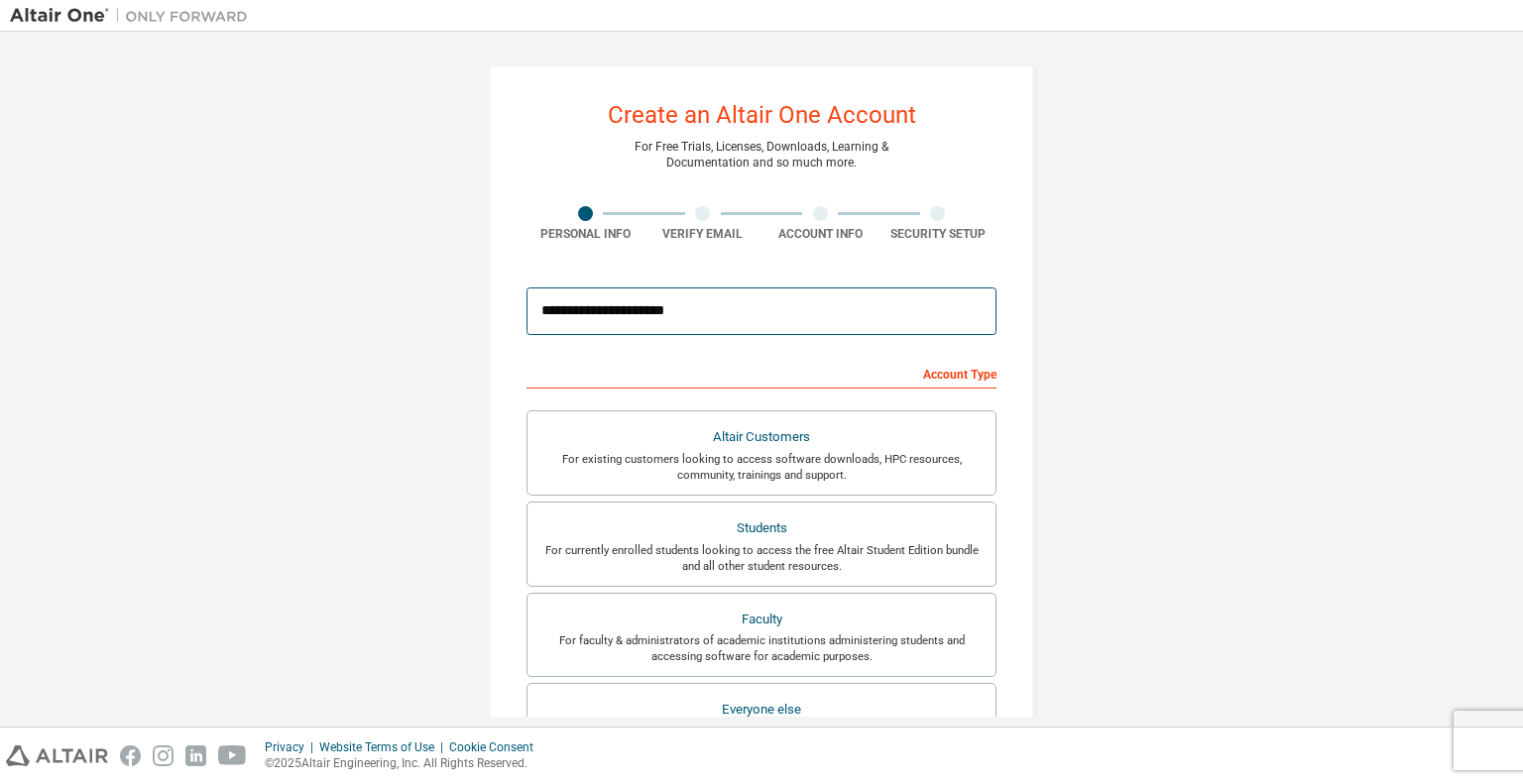 click on "**********" at bounding box center (762, 311) 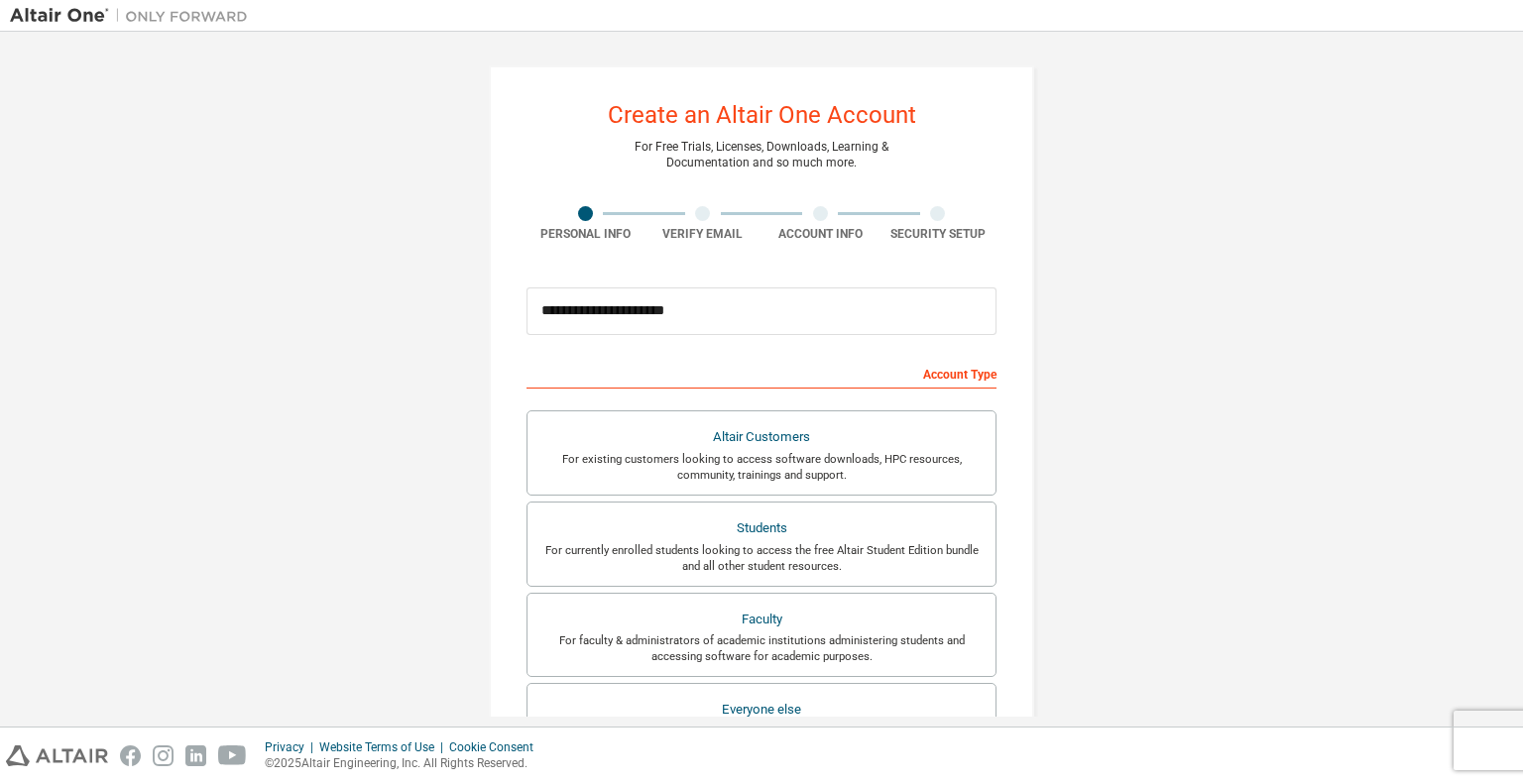 click on "**********" at bounding box center [762, 566] 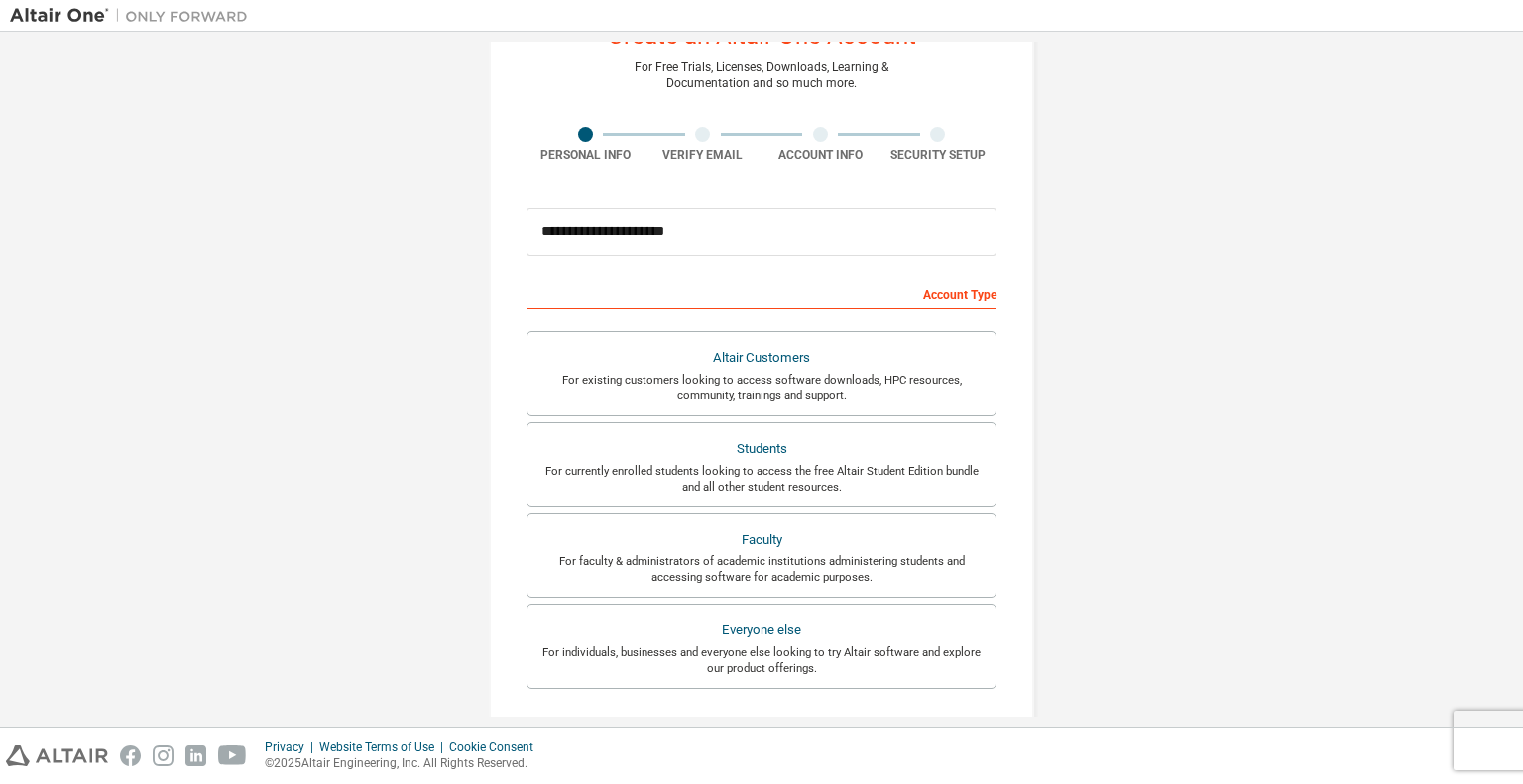 scroll, scrollTop: 198, scrollLeft: 0, axis: vertical 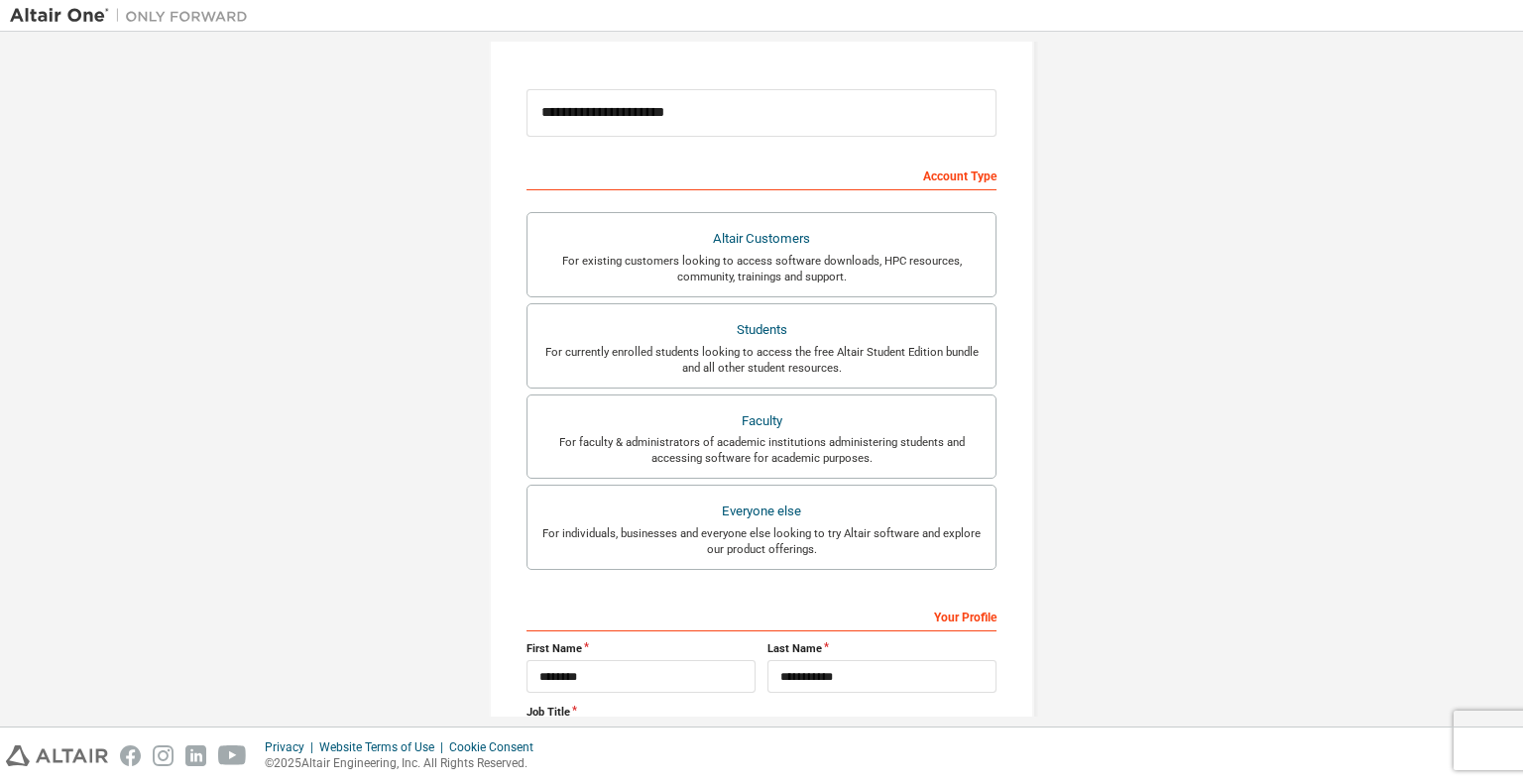 click on "**********" at bounding box center [762, 113] 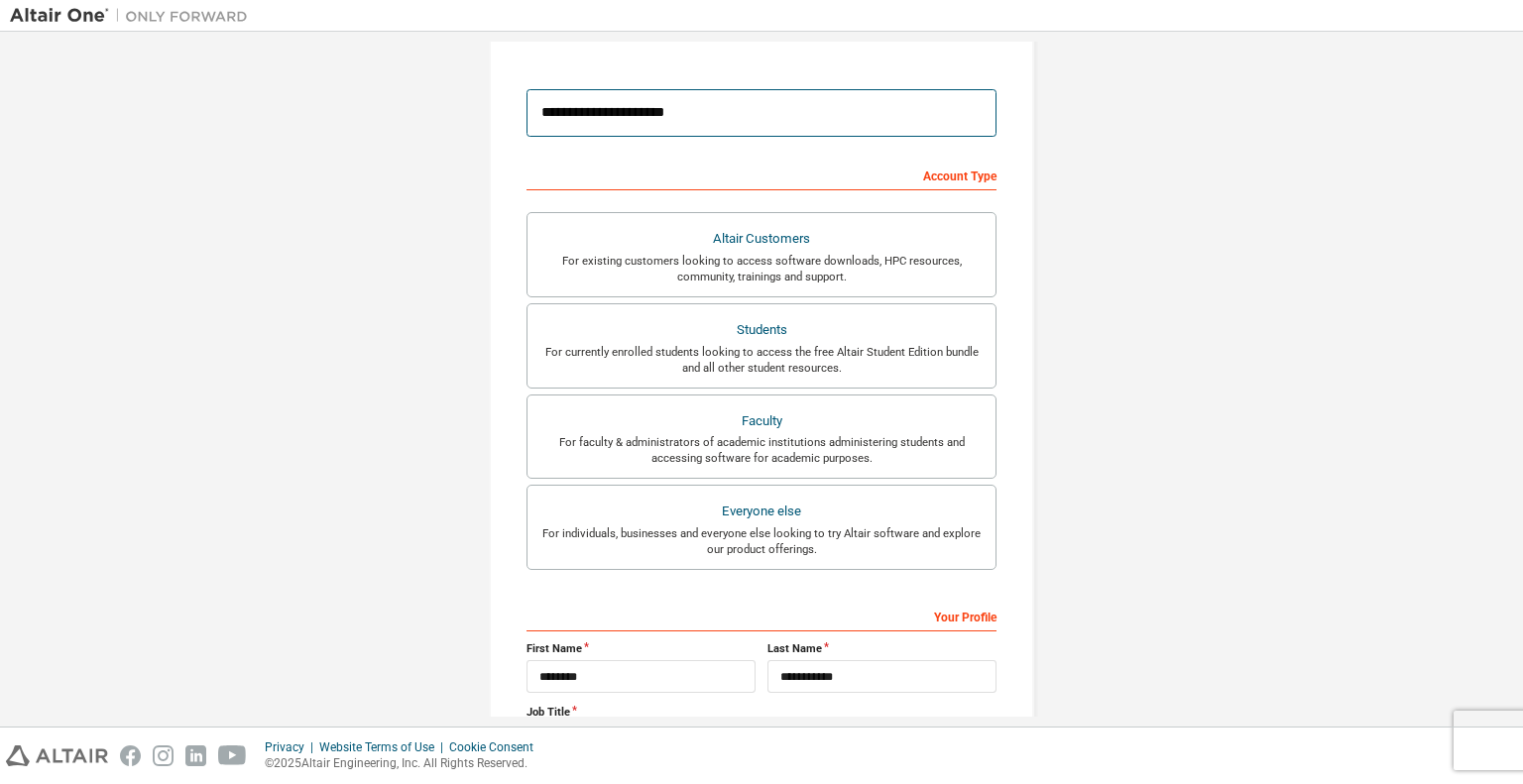 click on "**********" at bounding box center [762, 113] 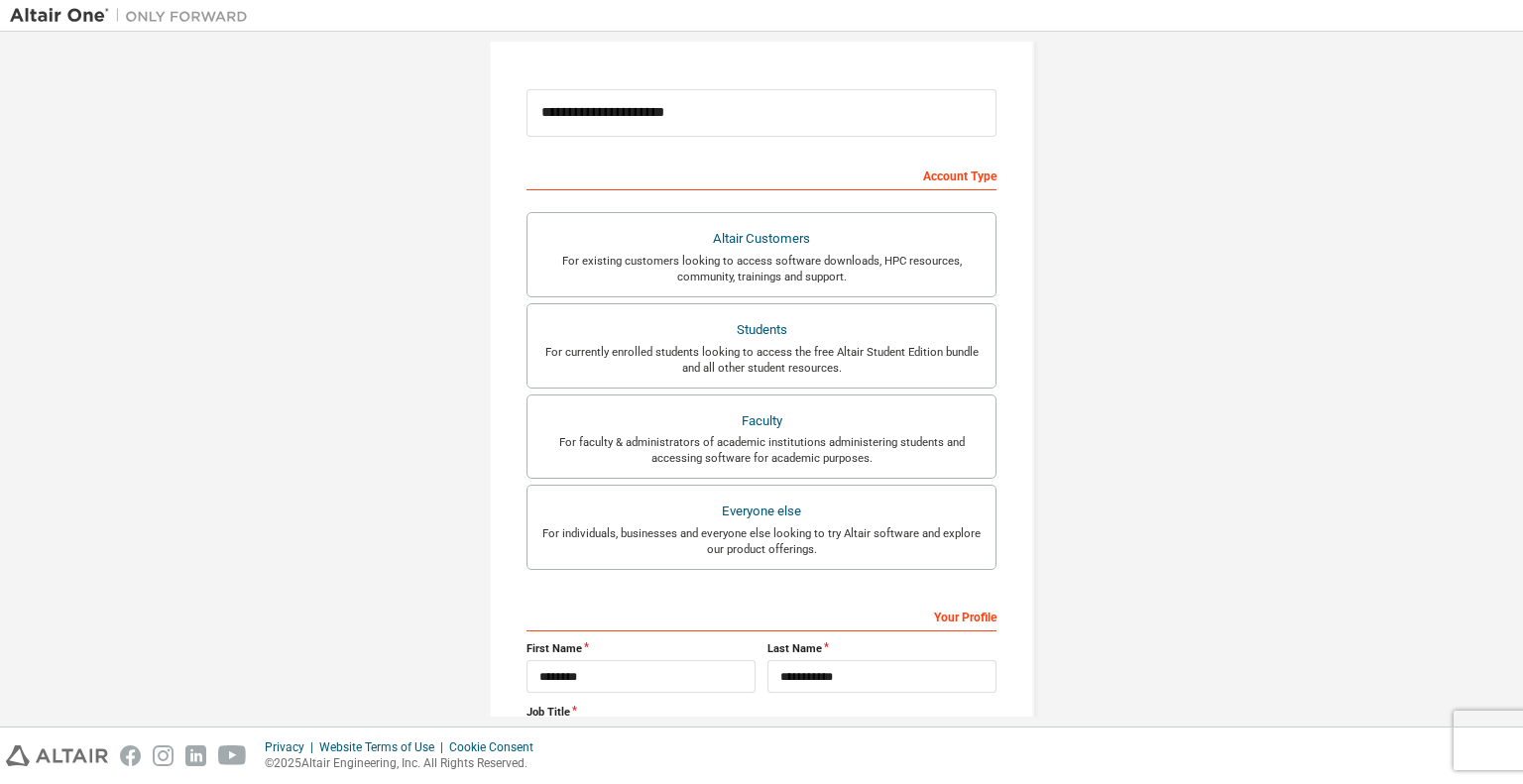 click on "**********" at bounding box center [762, 368] 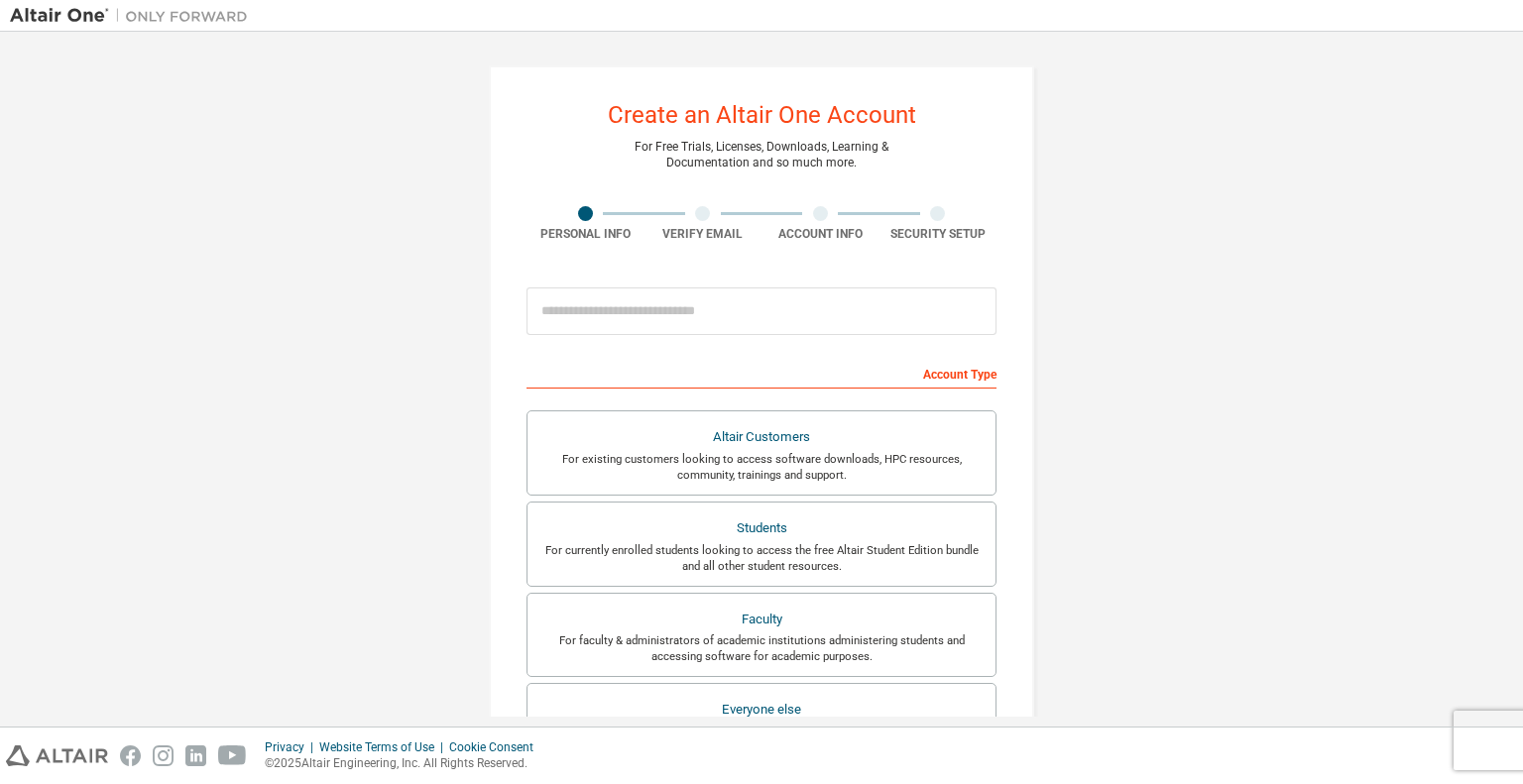 scroll, scrollTop: 0, scrollLeft: 0, axis: both 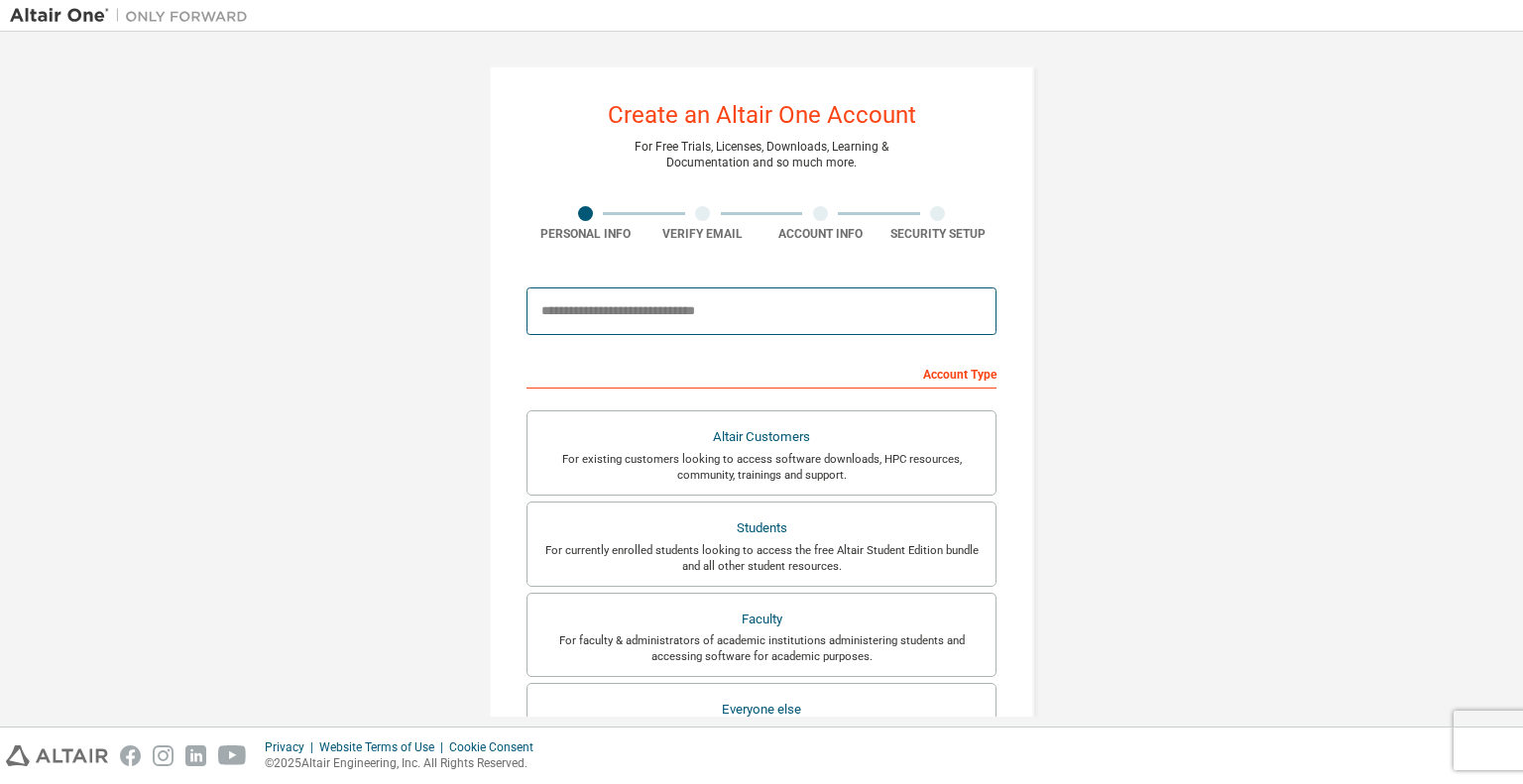 click at bounding box center [762, 311] 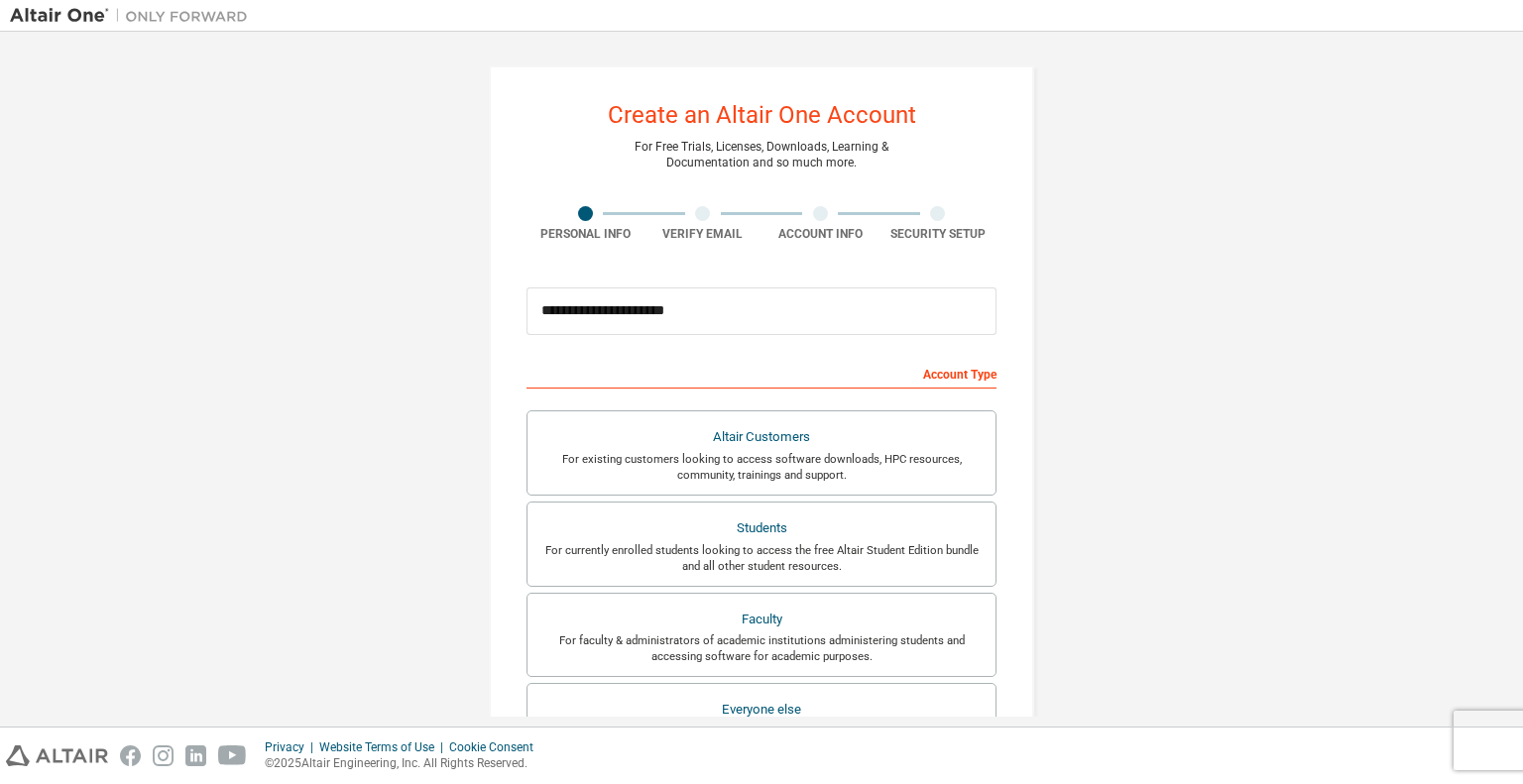 type on "********" 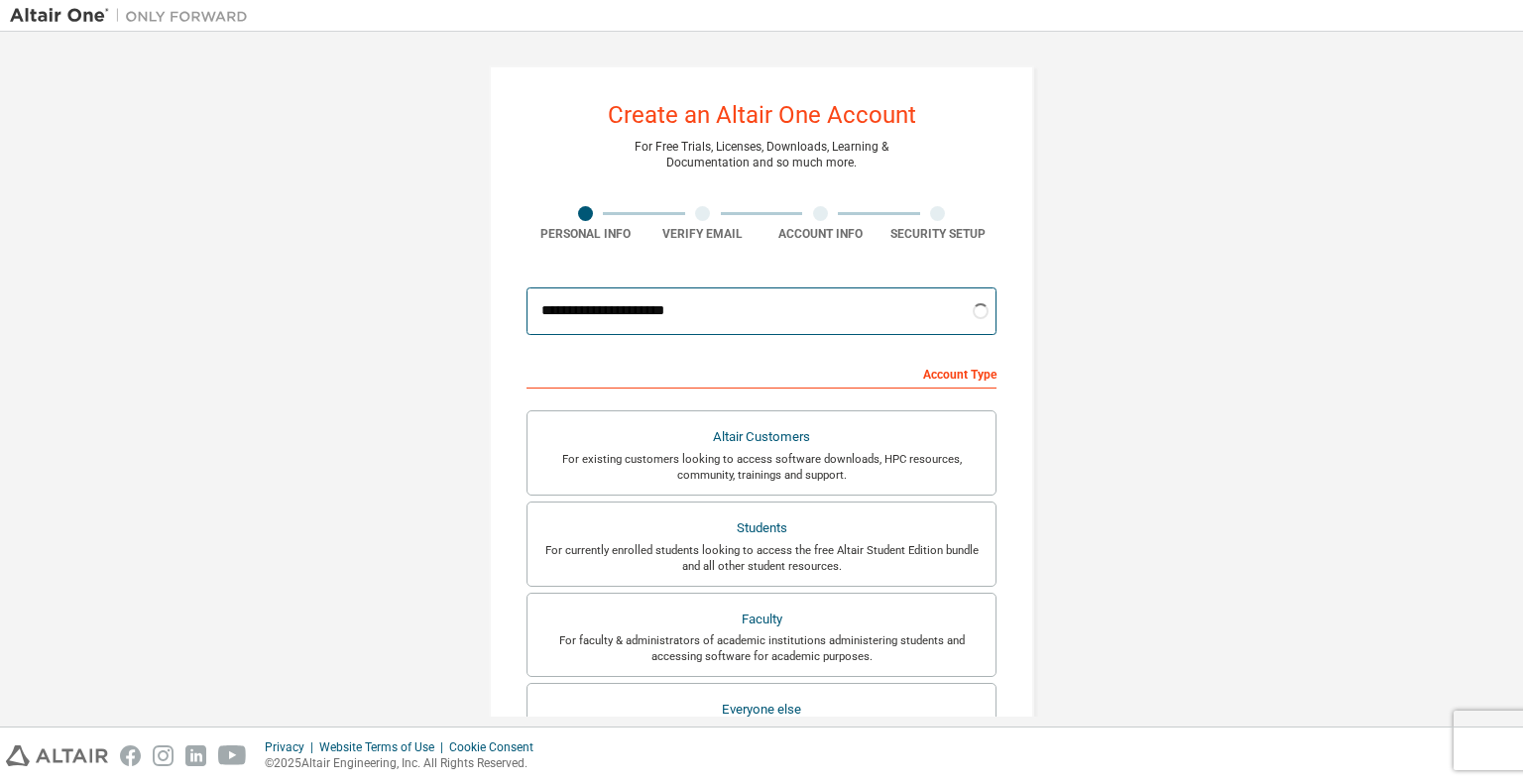 scroll, scrollTop: 99, scrollLeft: 0, axis: vertical 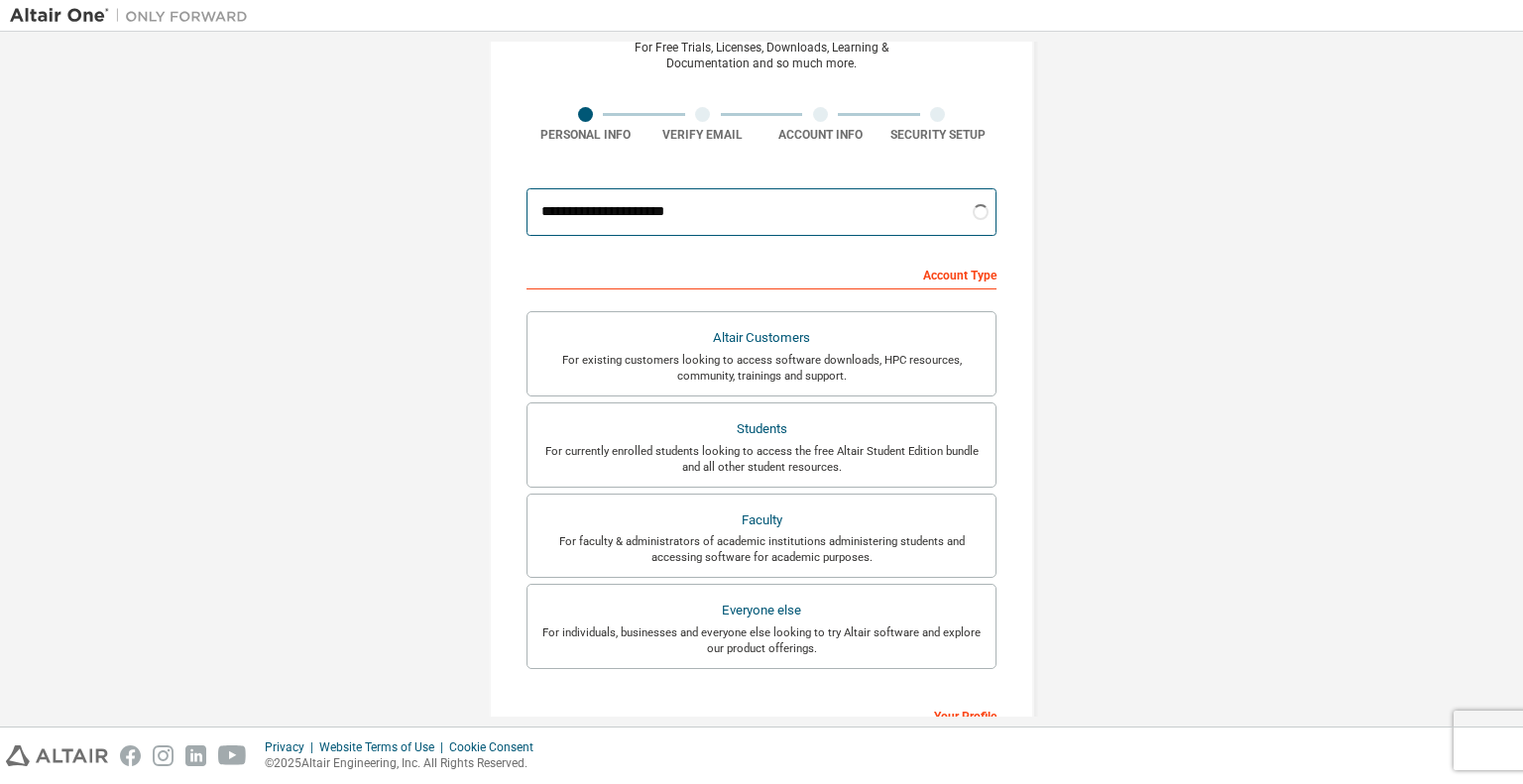 drag, startPoint x: 720, startPoint y: 209, endPoint x: 498, endPoint y: 212, distance: 222.0203 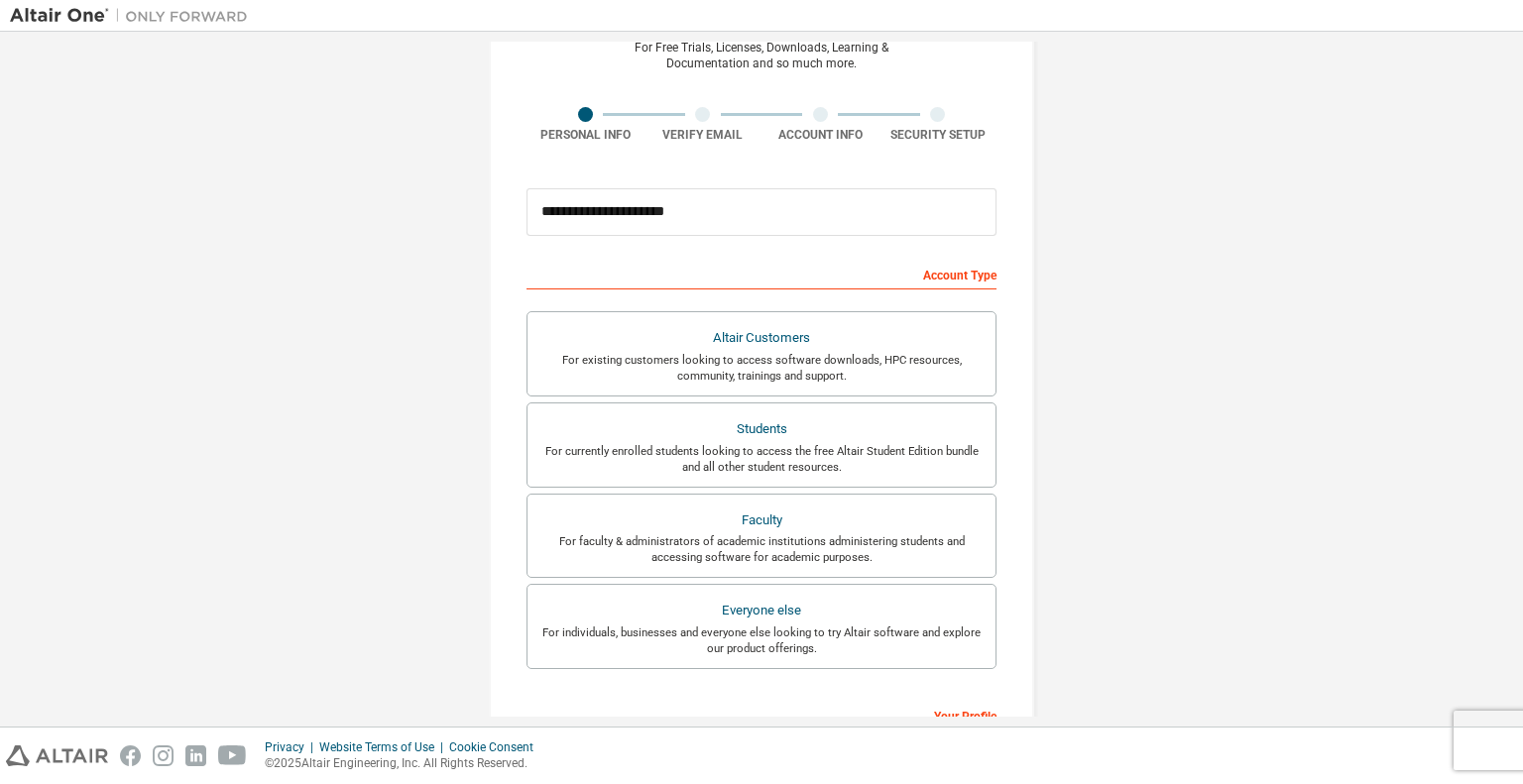 click on "**********" at bounding box center [762, 467] 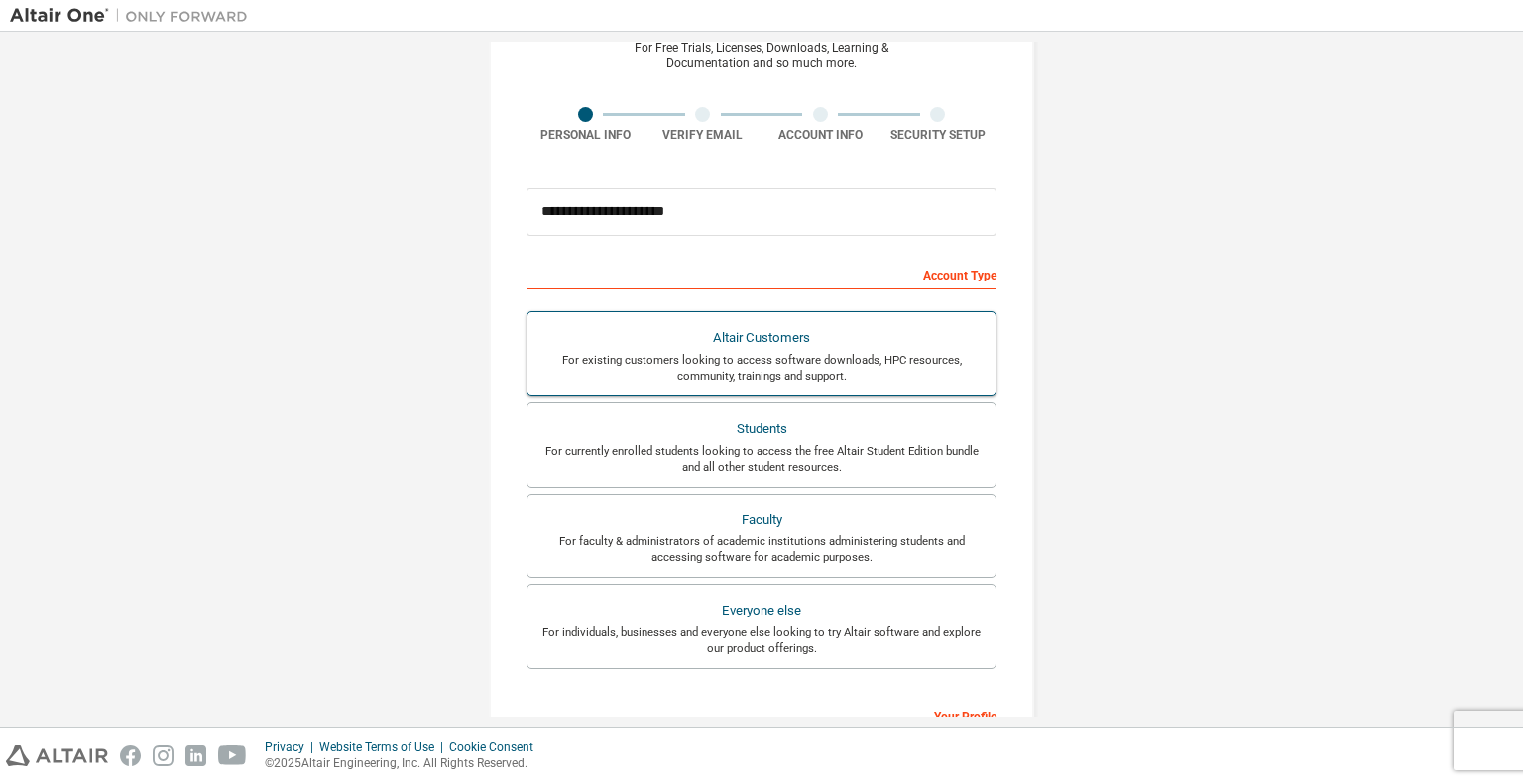 click on "For existing customers looking to access software downloads, HPC resources, community, trainings and support." at bounding box center (762, 368) 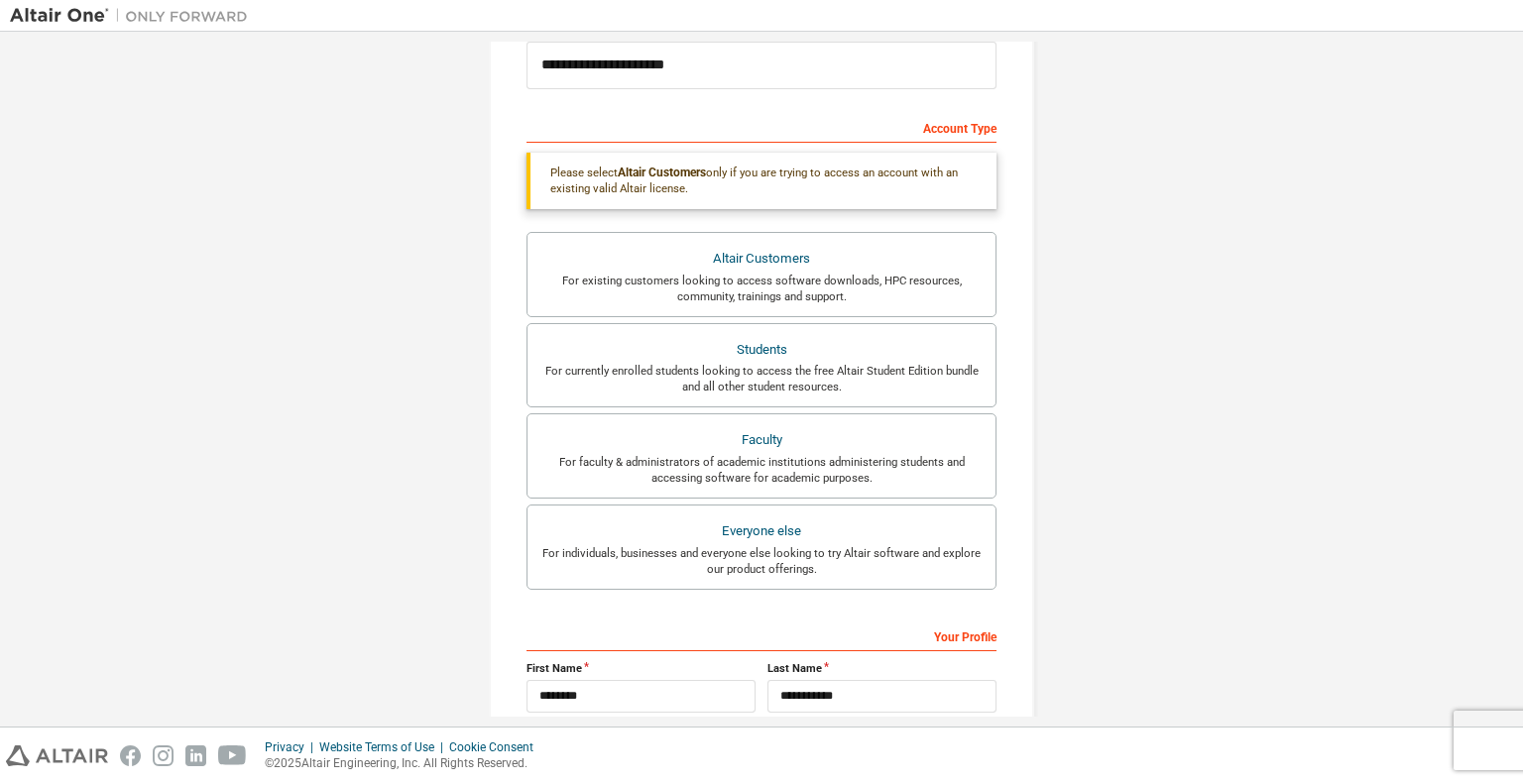 scroll, scrollTop: 297, scrollLeft: 0, axis: vertical 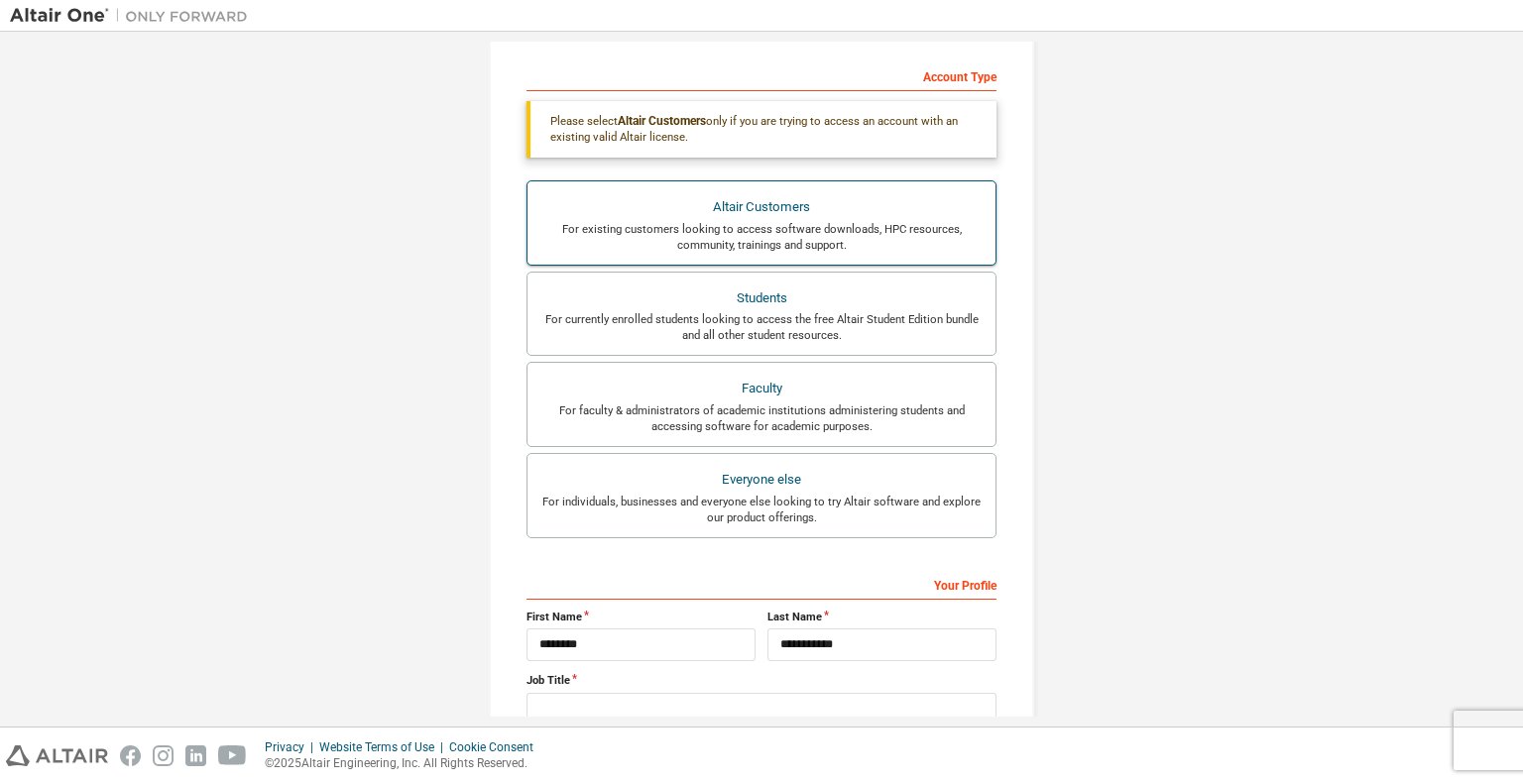 click on "Altair Customers" at bounding box center [762, 207] 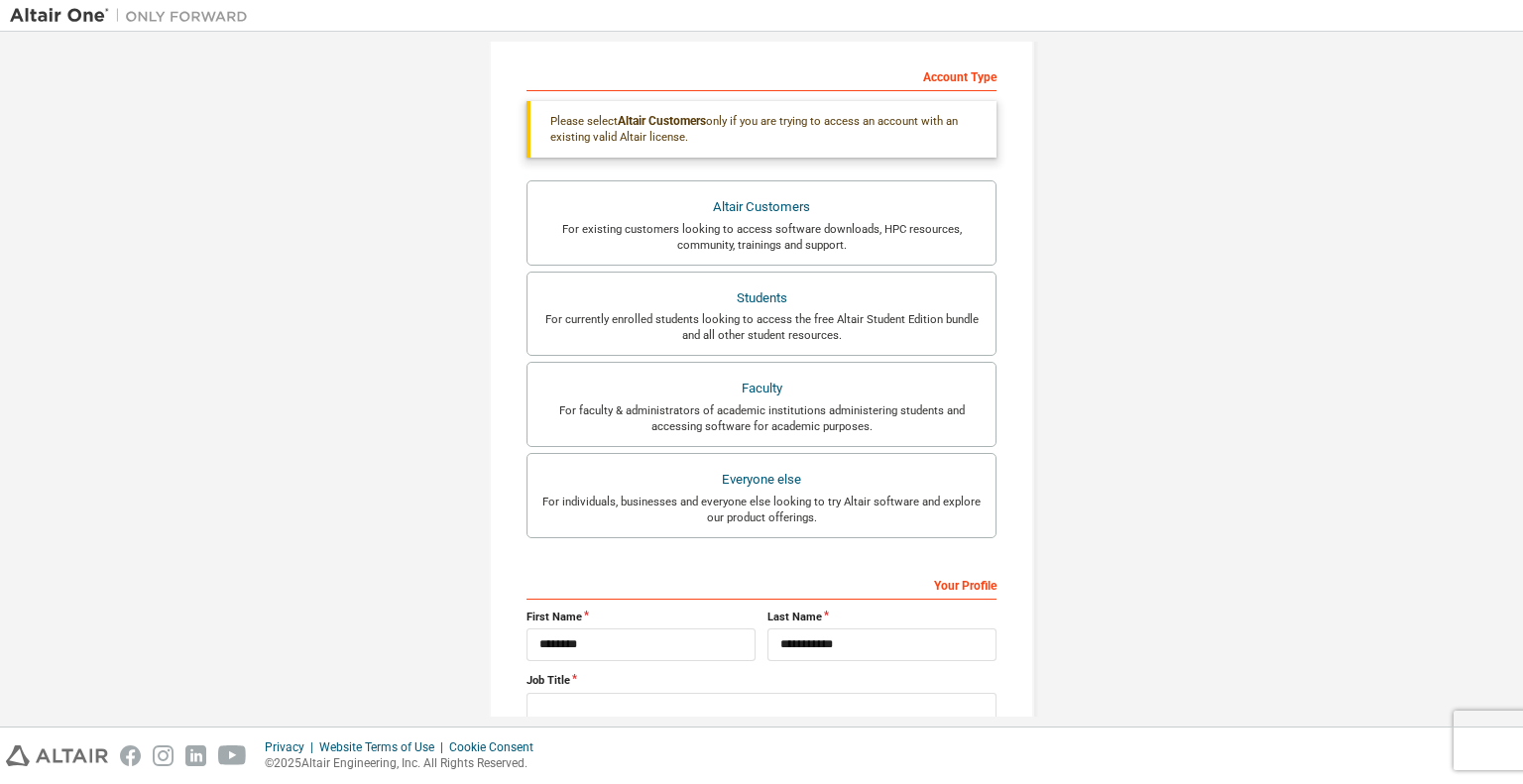 click on "**********" at bounding box center [762, 302] 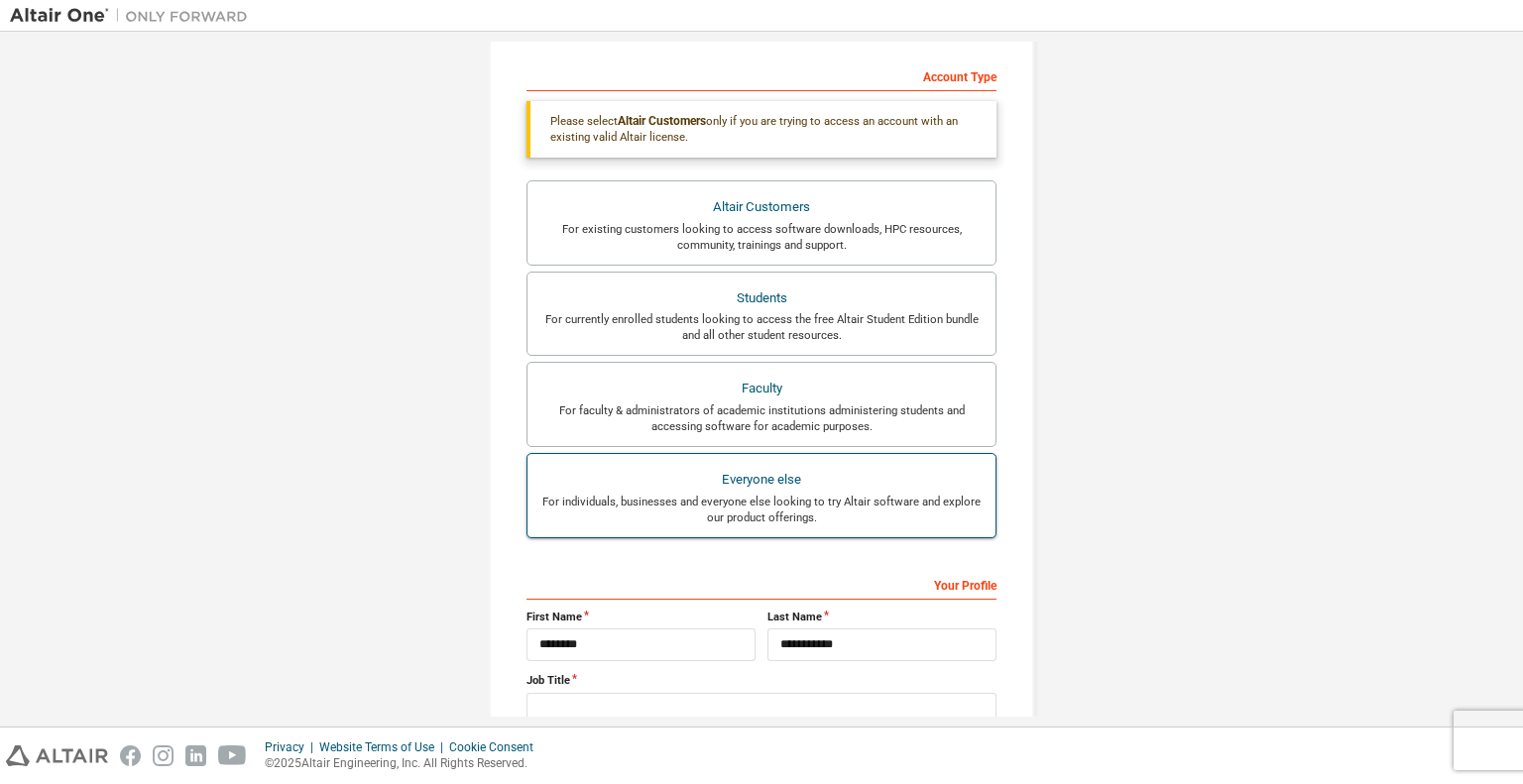 click on "For individuals, businesses and everyone else looking to try Altair software and explore our product offerings." at bounding box center (762, 509) 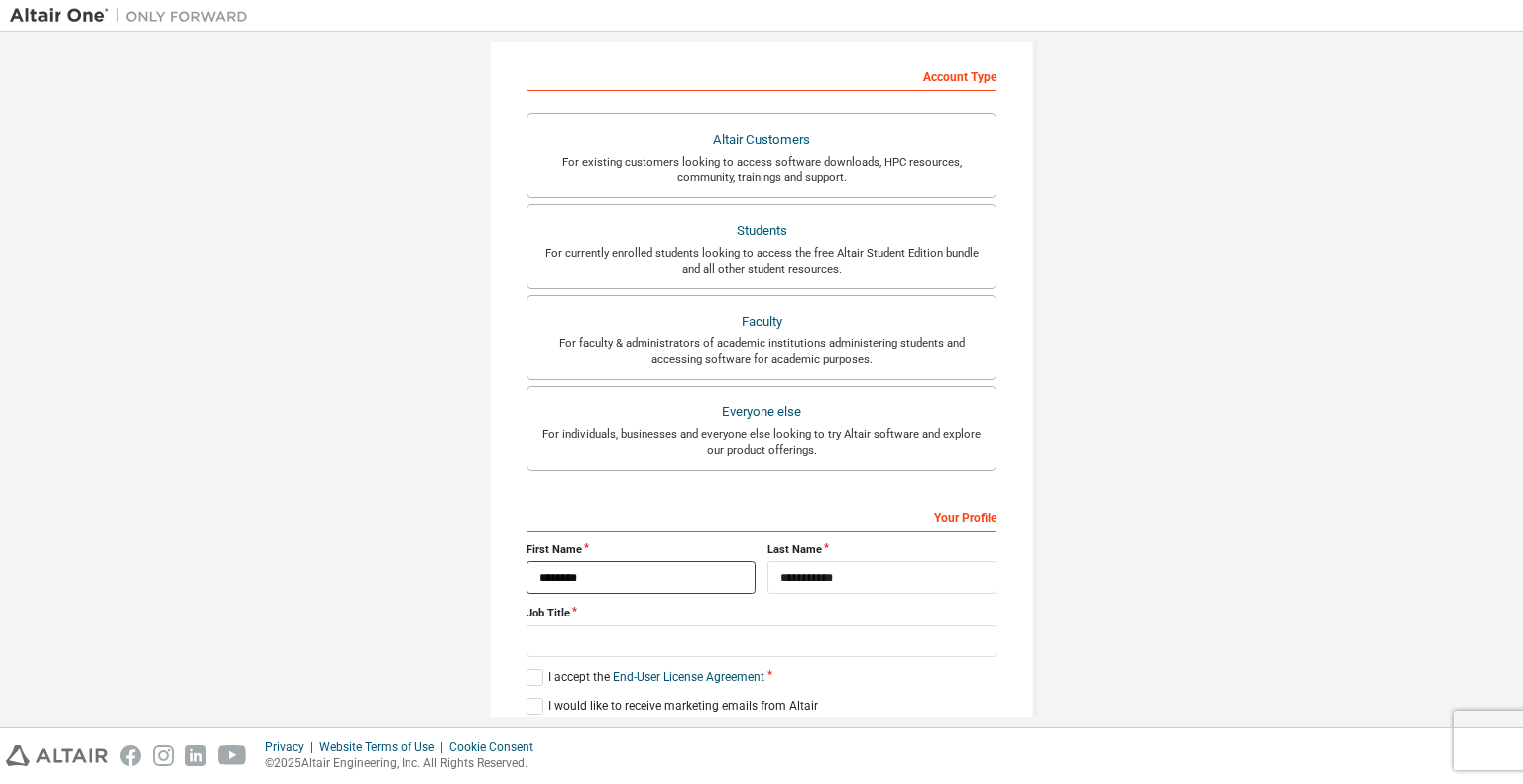 click on "********" at bounding box center [641, 577] 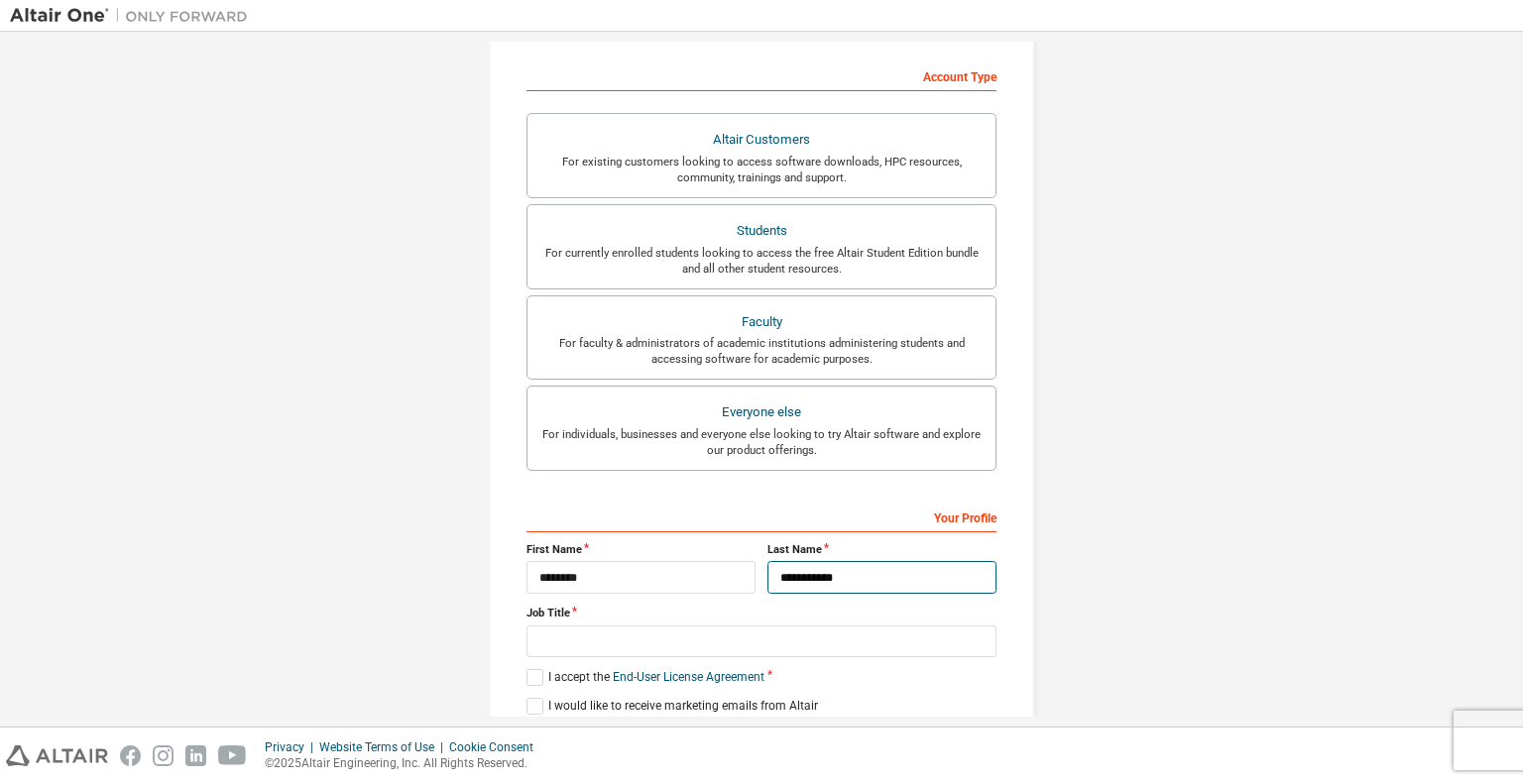 click on "**********" at bounding box center [881, 577] 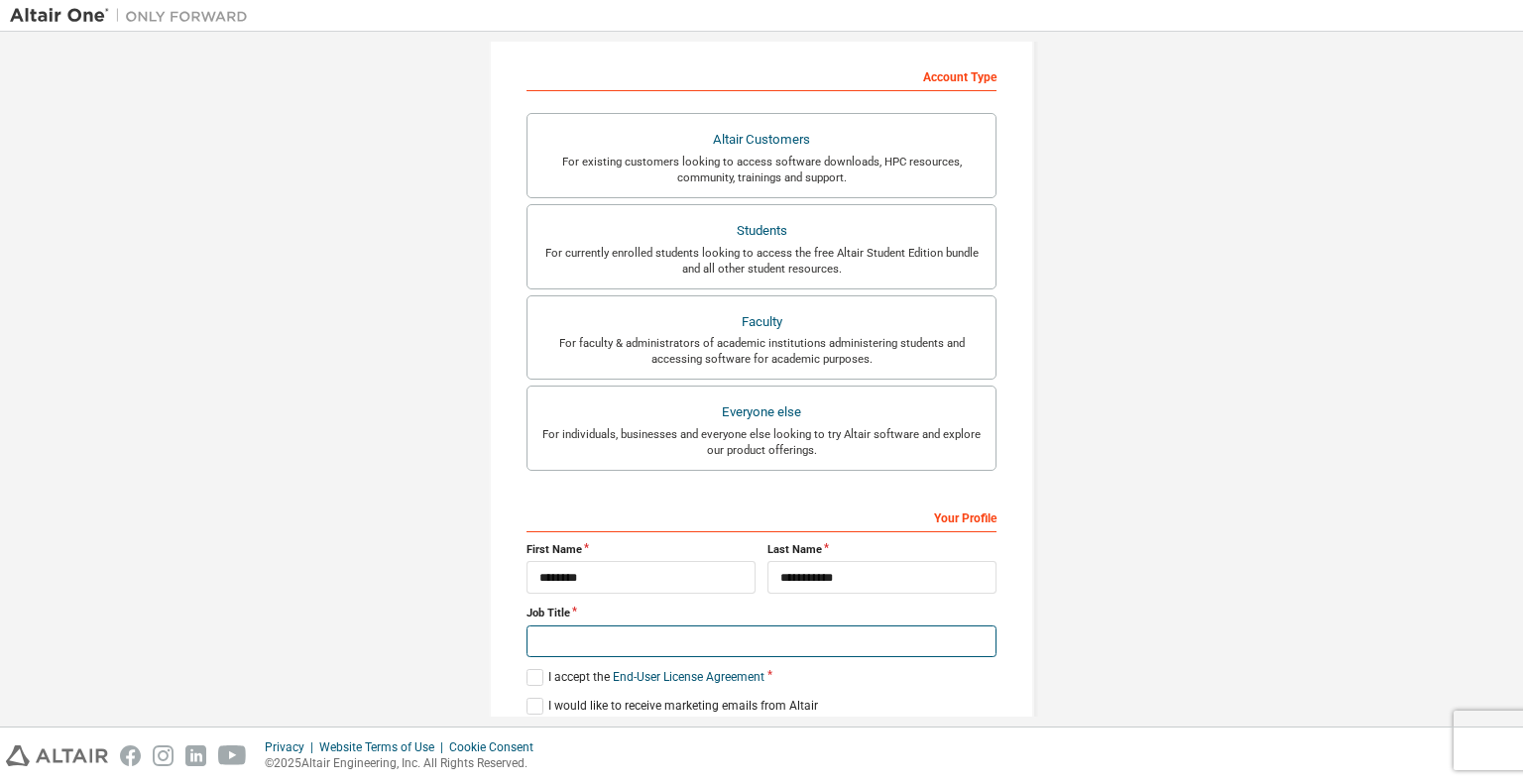 click at bounding box center (762, 641) 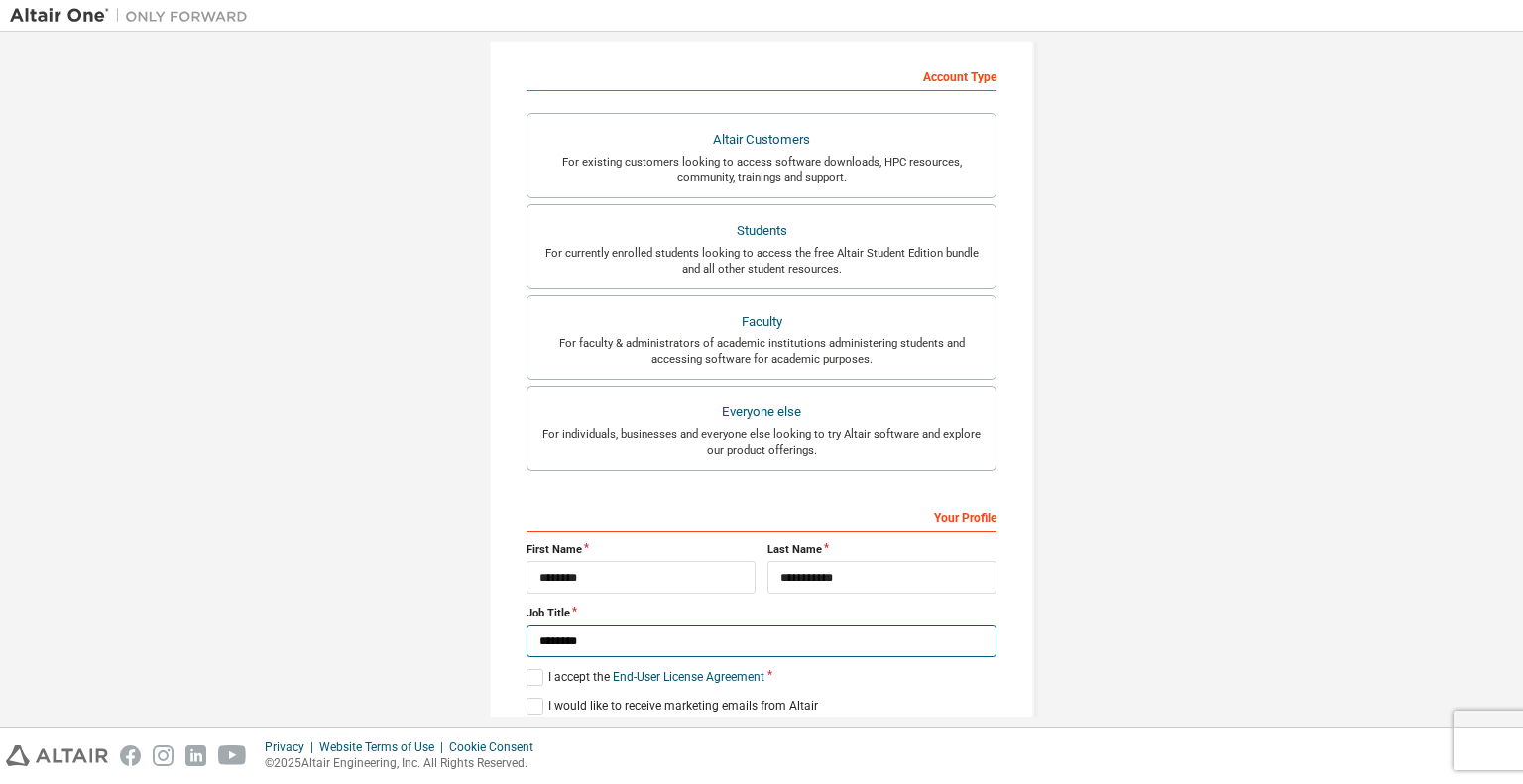 scroll, scrollTop: 370, scrollLeft: 0, axis: vertical 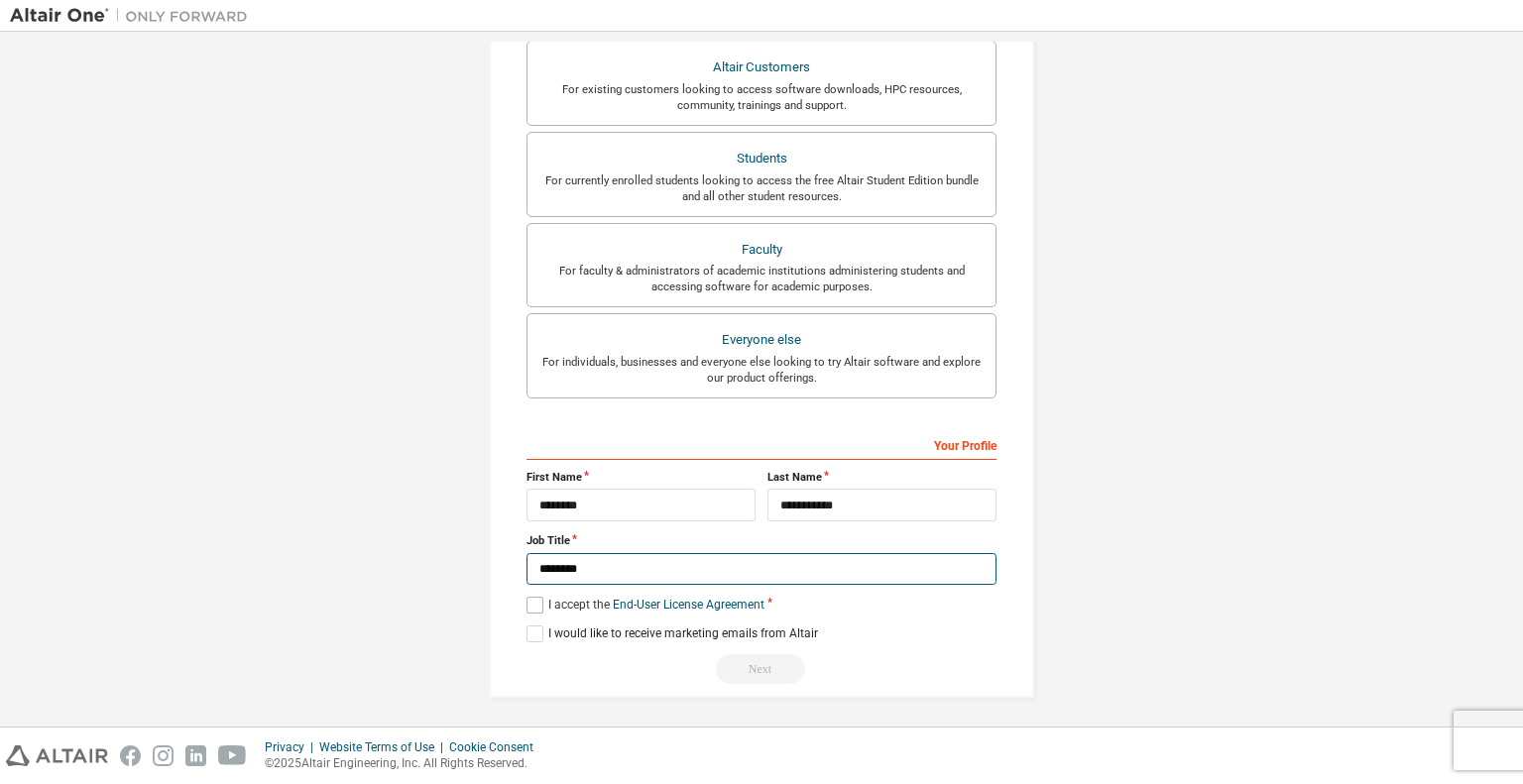 type on "********" 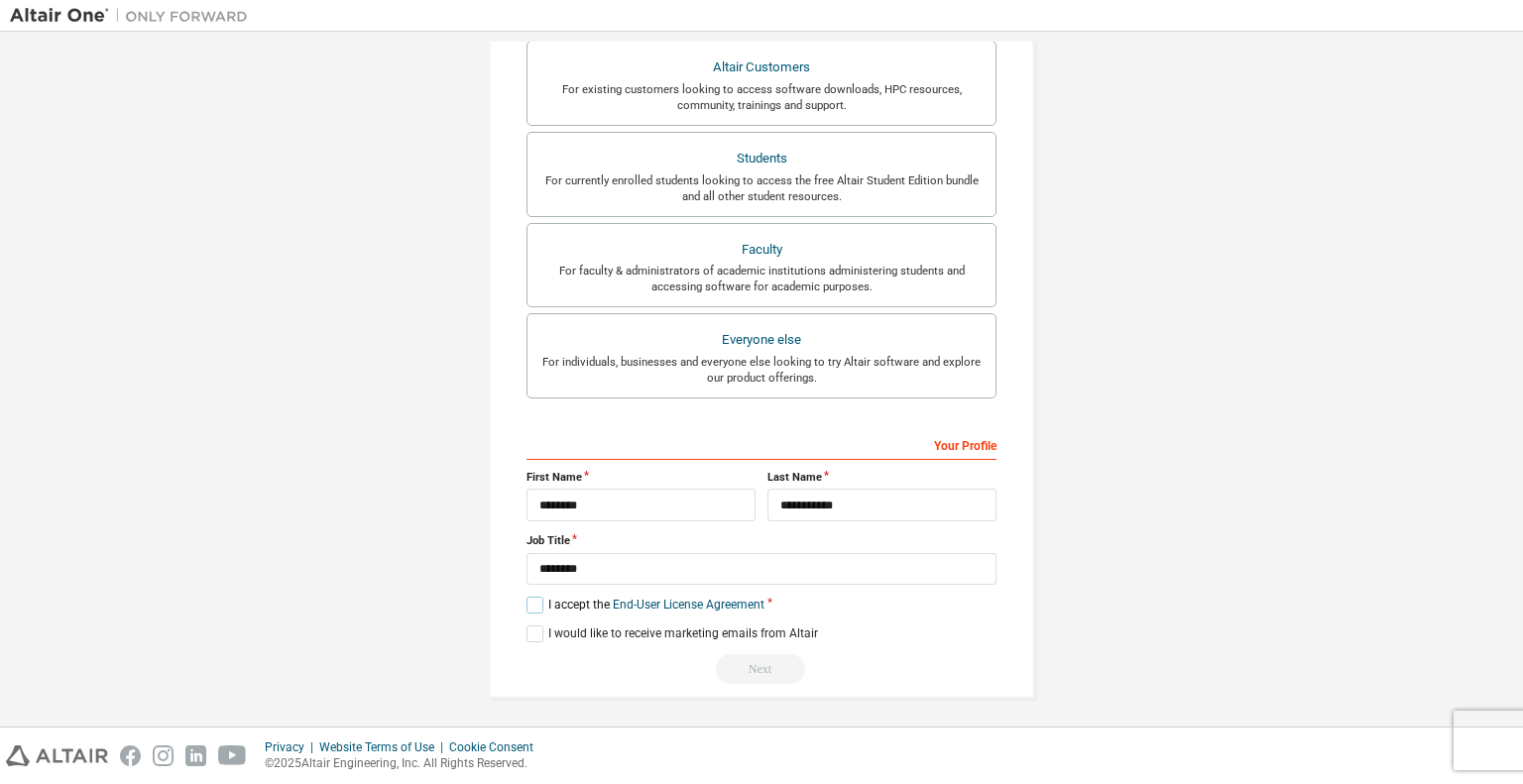 click on "I accept the    End-User License Agreement" at bounding box center [645, 605] 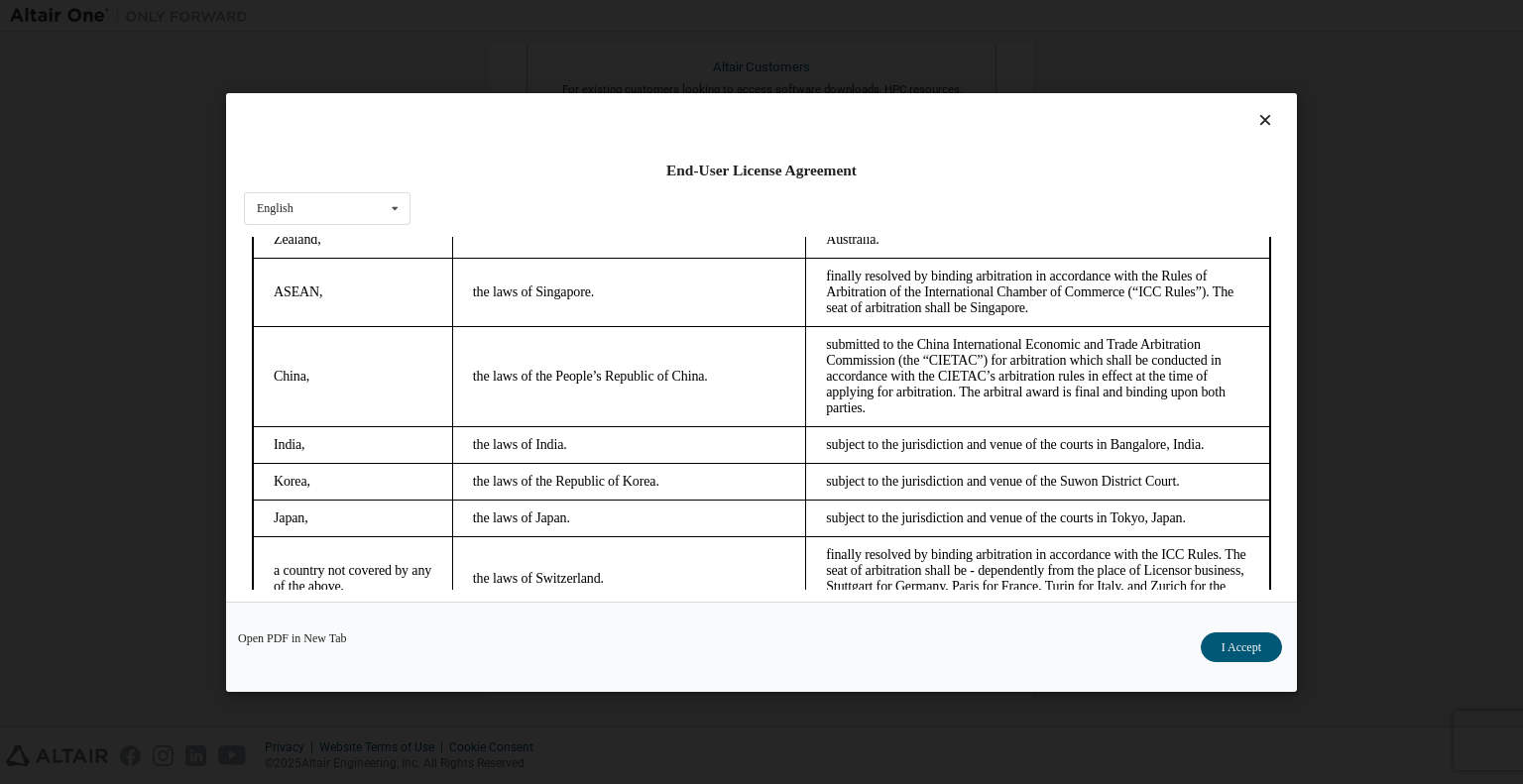scroll, scrollTop: 5538, scrollLeft: 0, axis: vertical 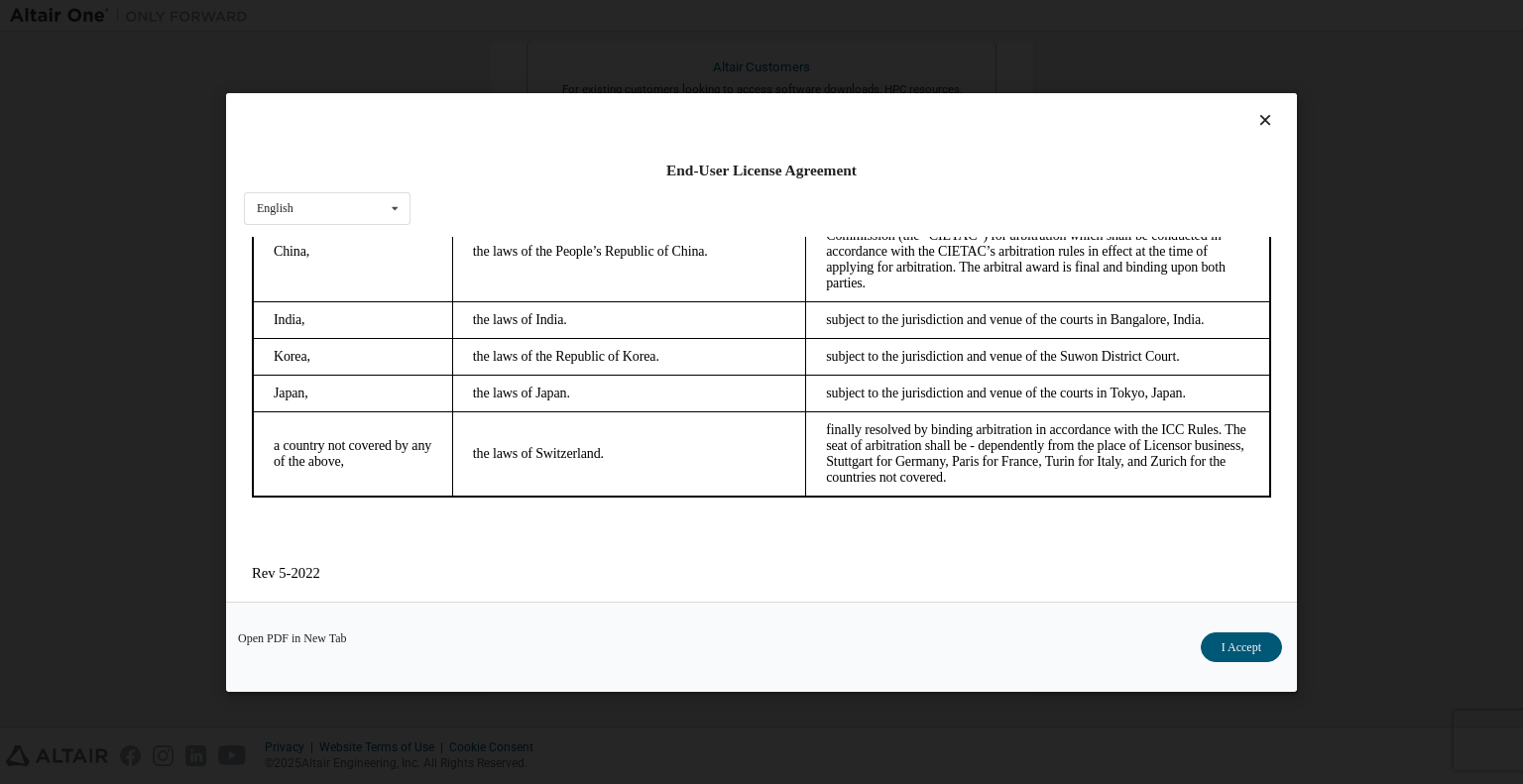 click on "I Accept" at bounding box center (1241, 646) 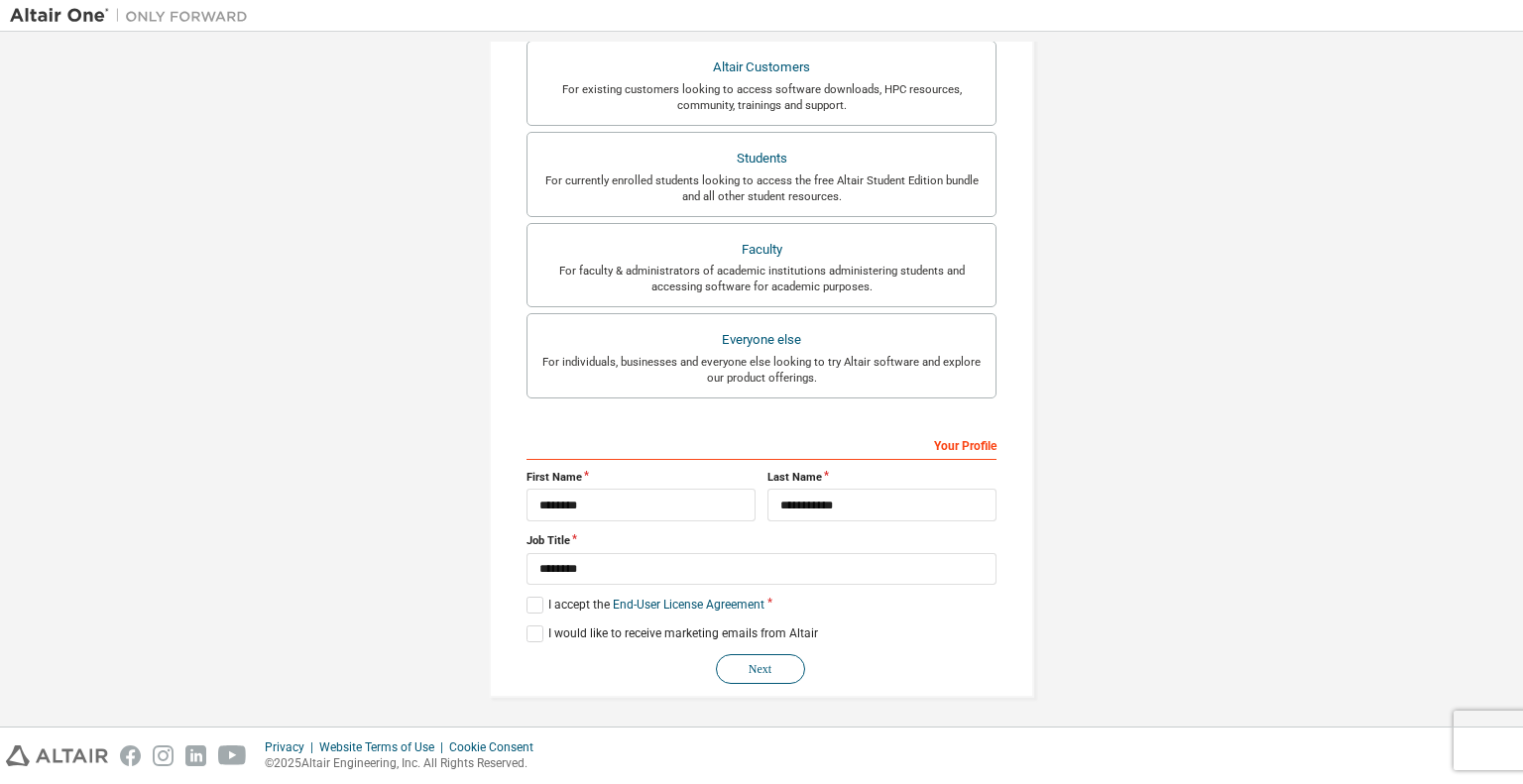 drag, startPoint x: 742, startPoint y: 657, endPoint x: 730, endPoint y: 657, distance: 12 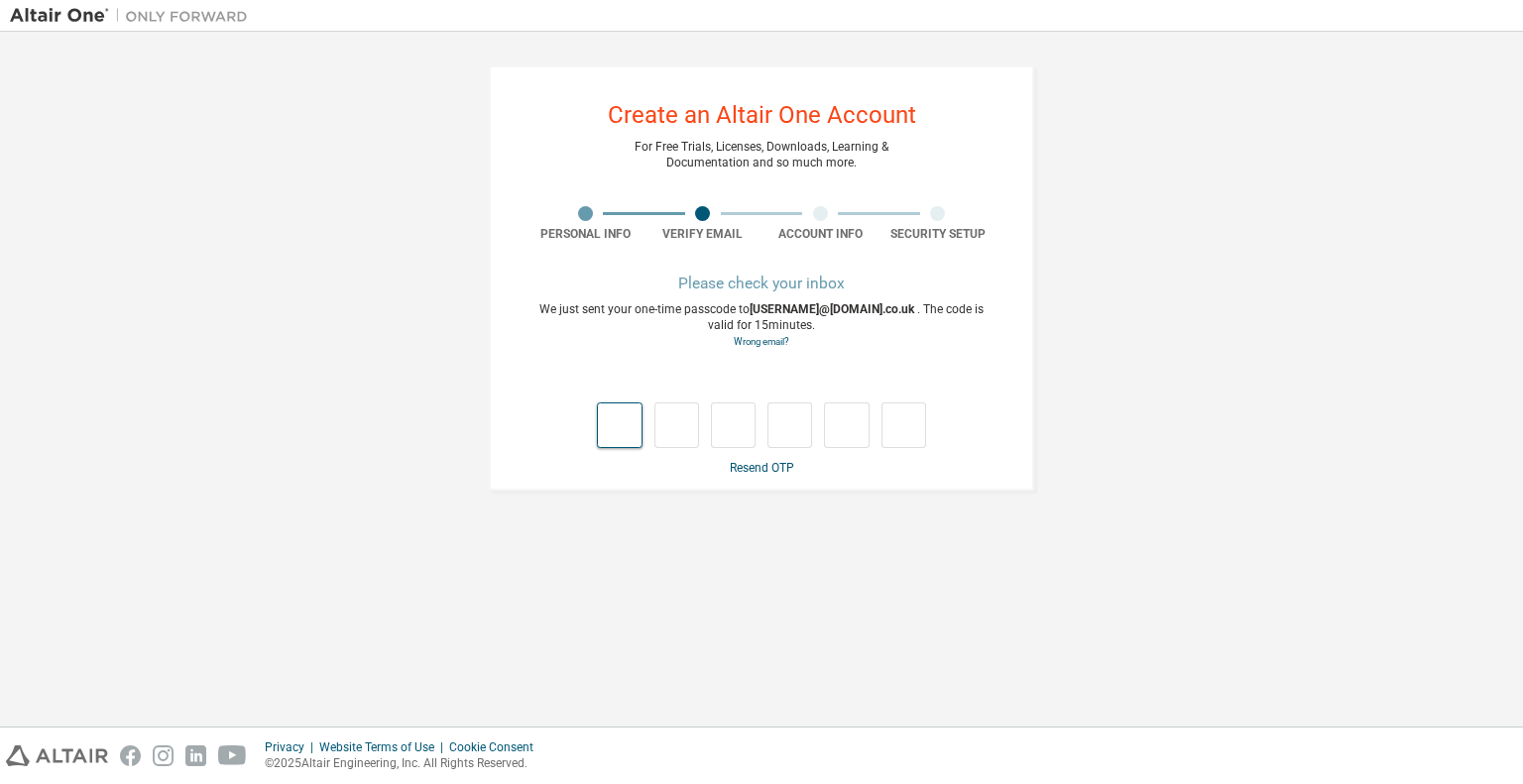 scroll, scrollTop: 0, scrollLeft: 0, axis: both 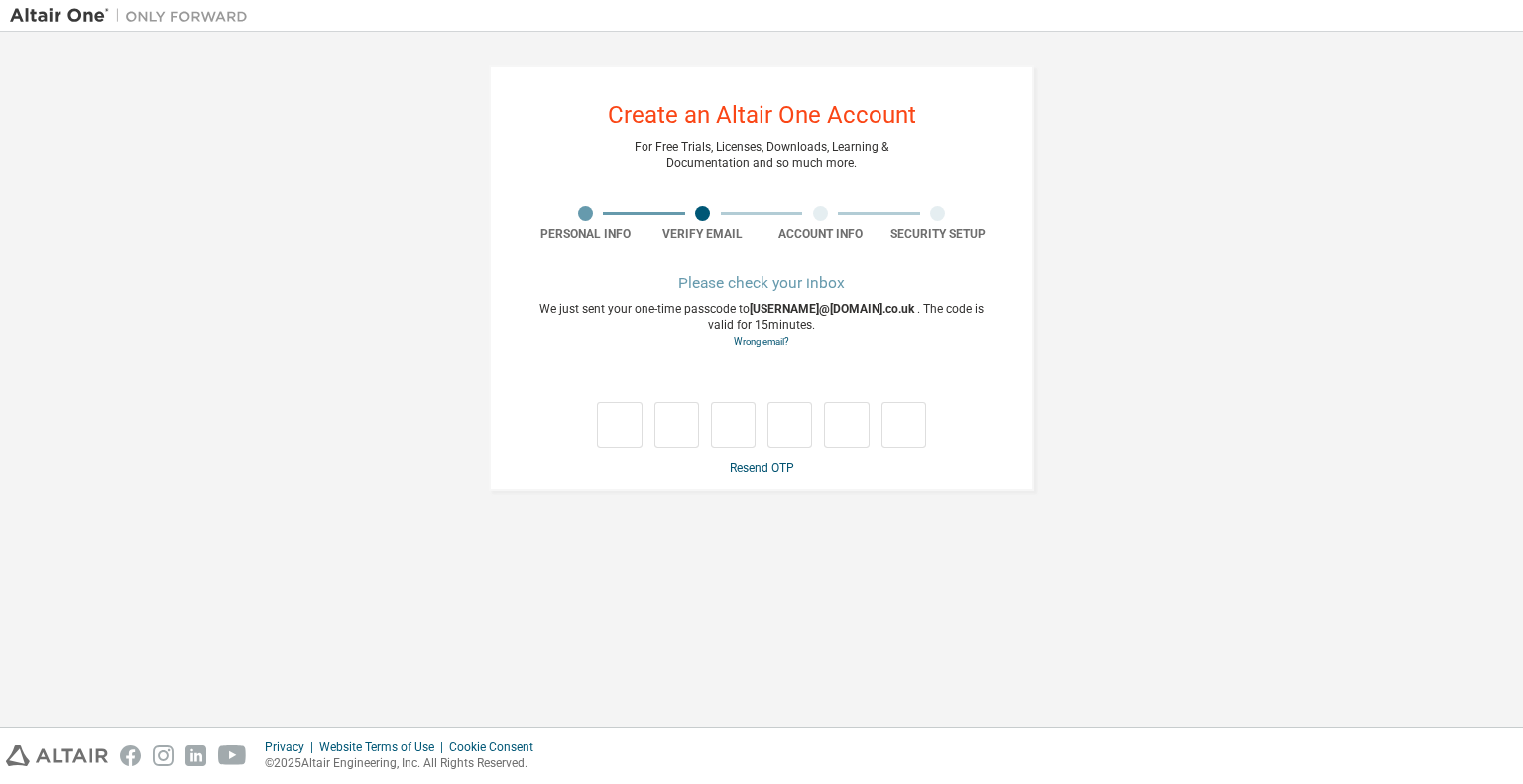 type on "*" 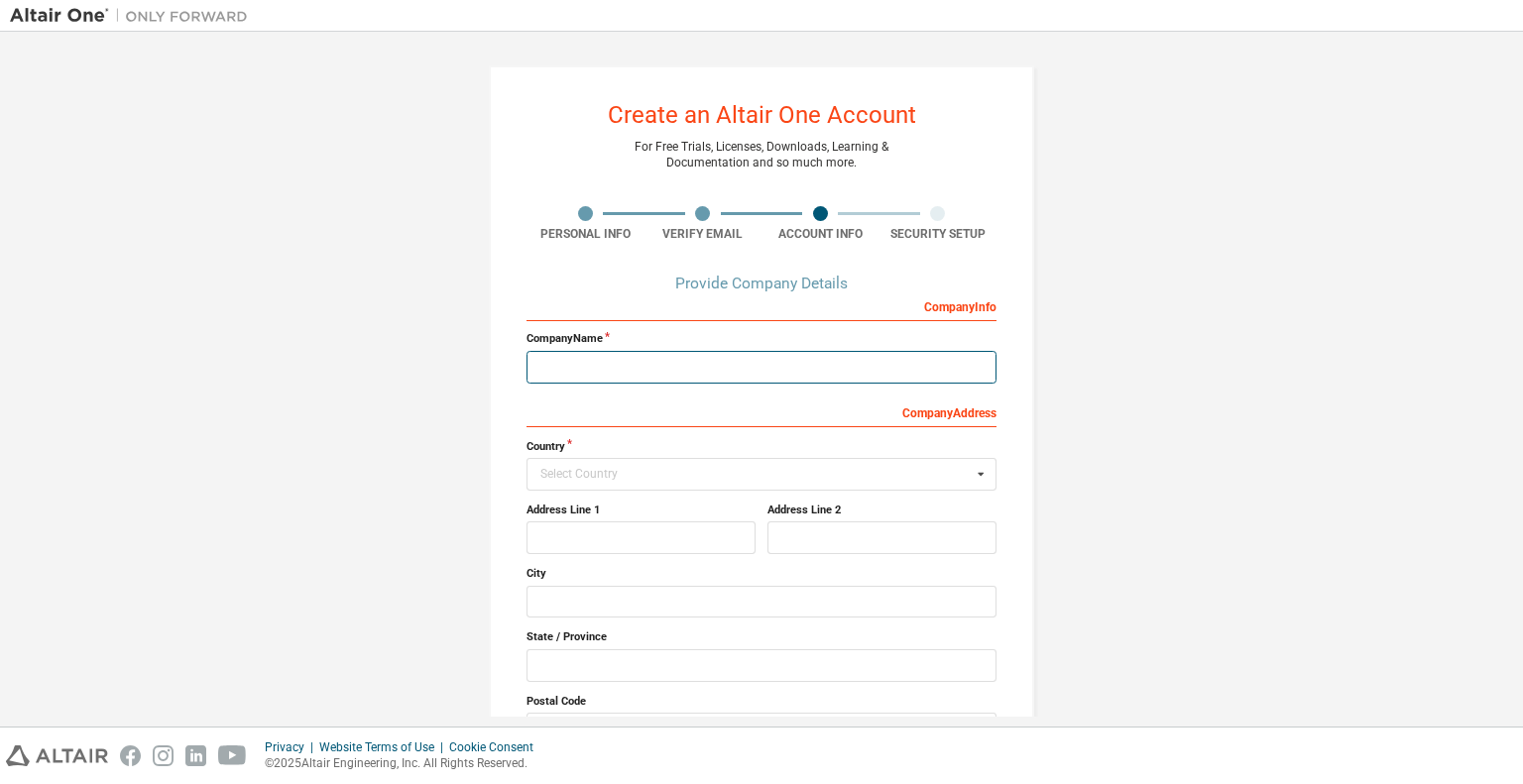 click at bounding box center (762, 367) 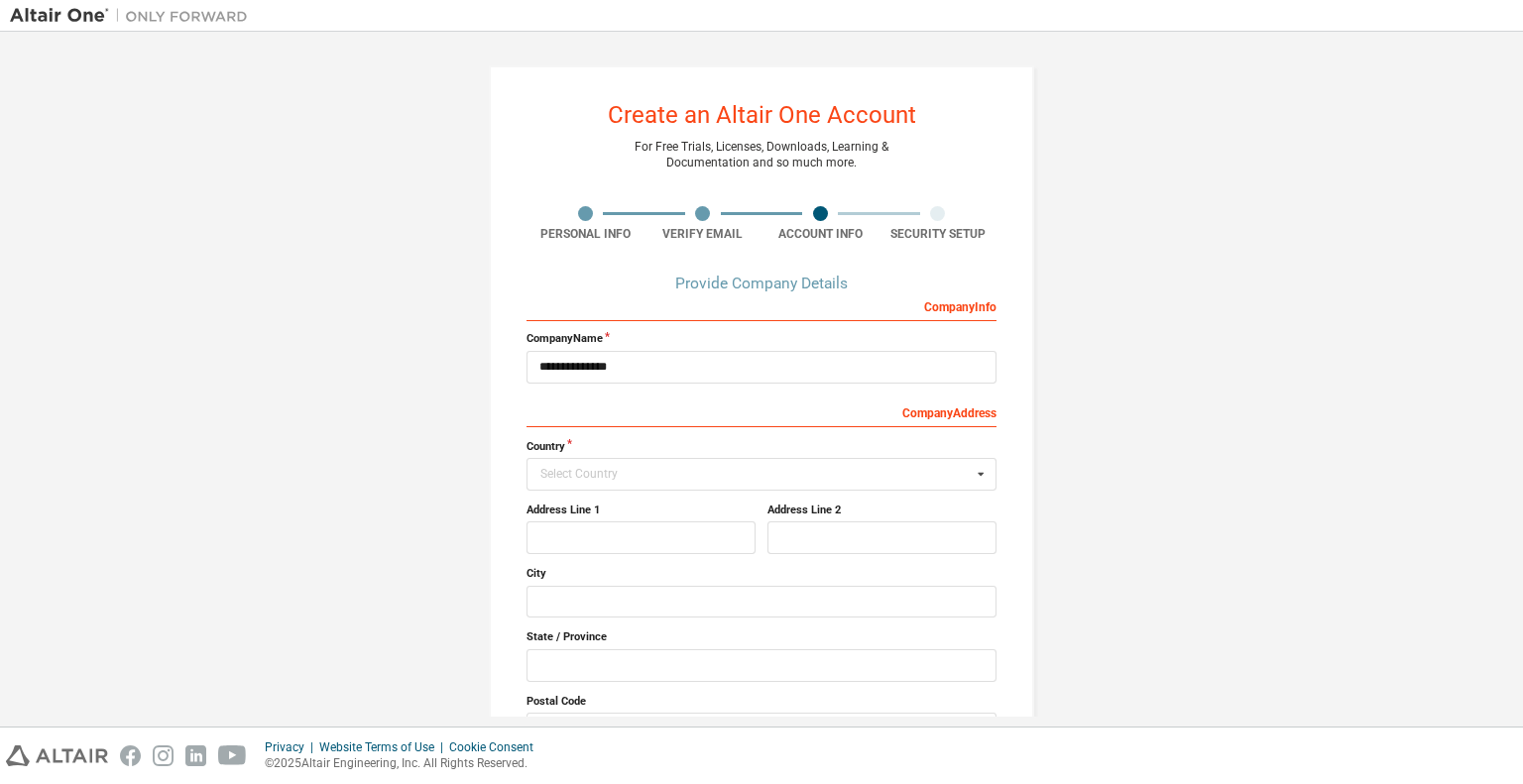 type 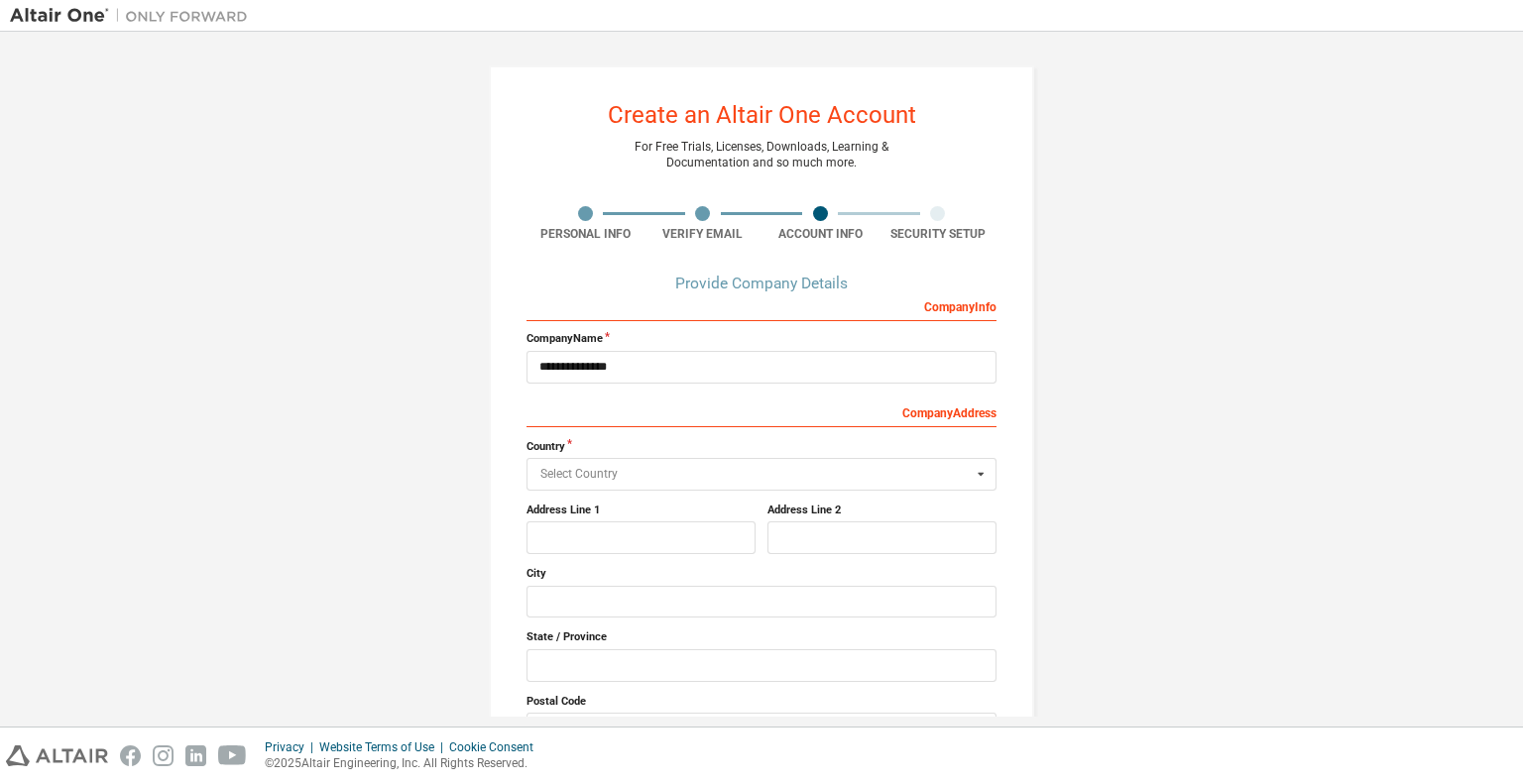 type on "**********" 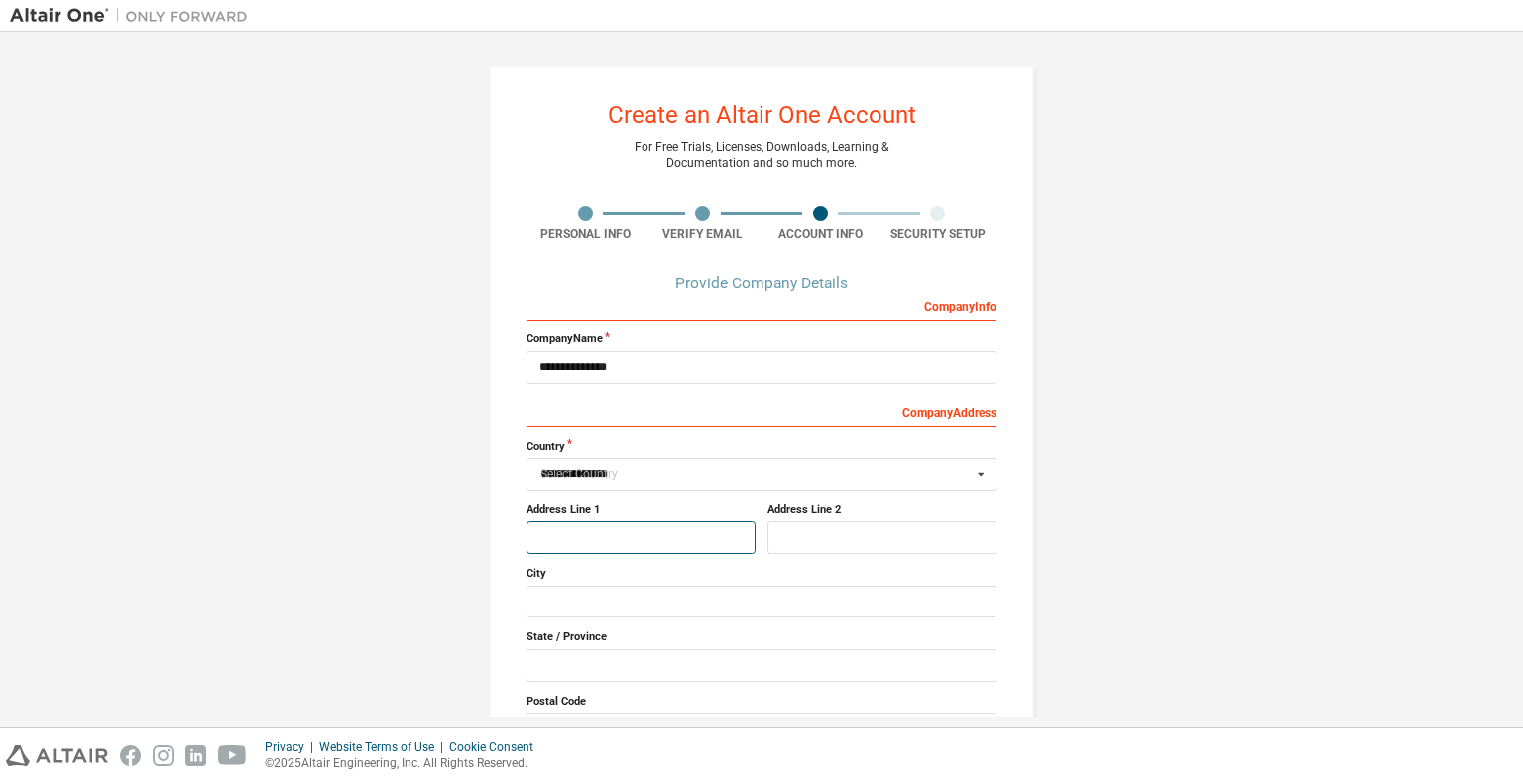 type on "**********" 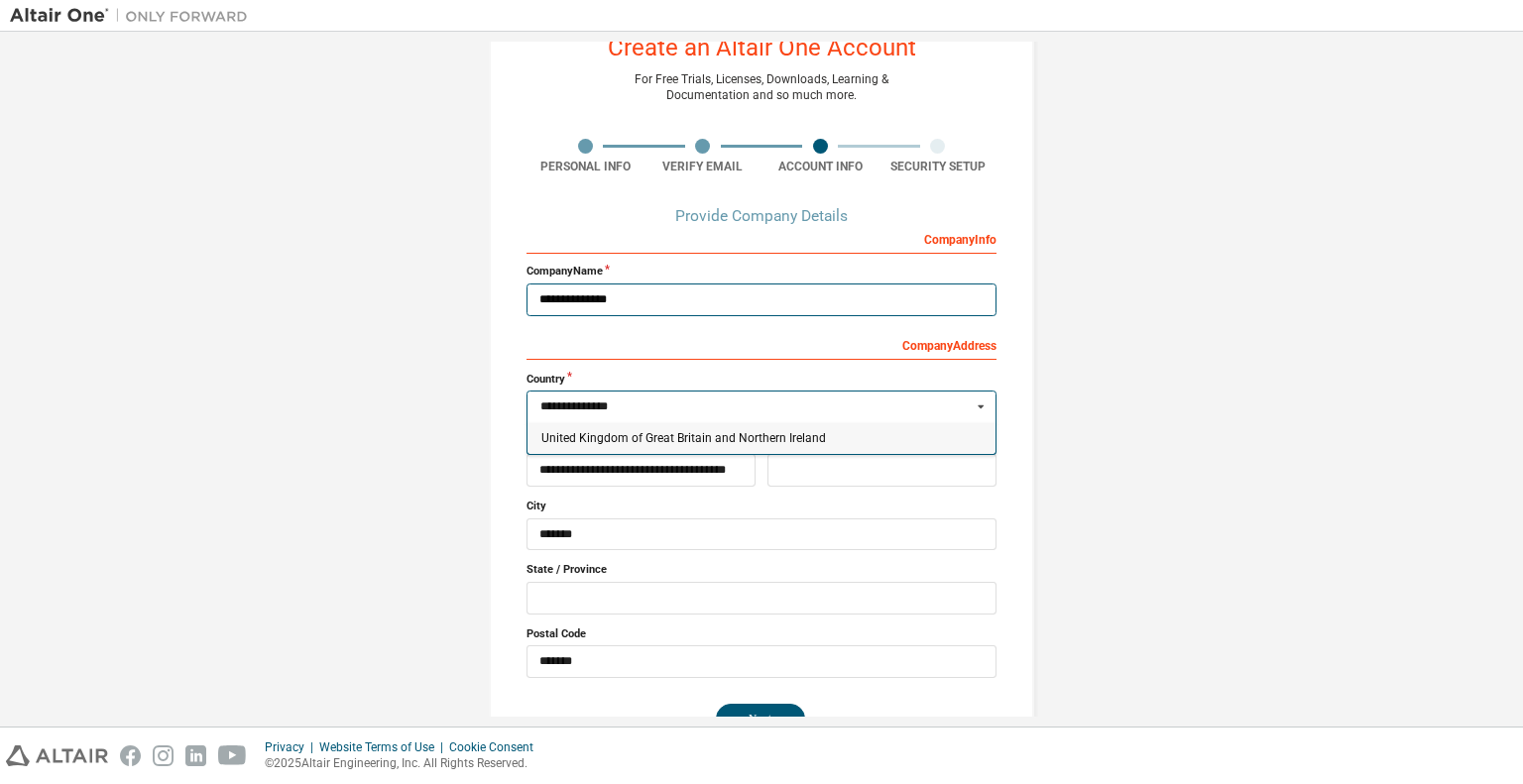 scroll, scrollTop: 117, scrollLeft: 0, axis: vertical 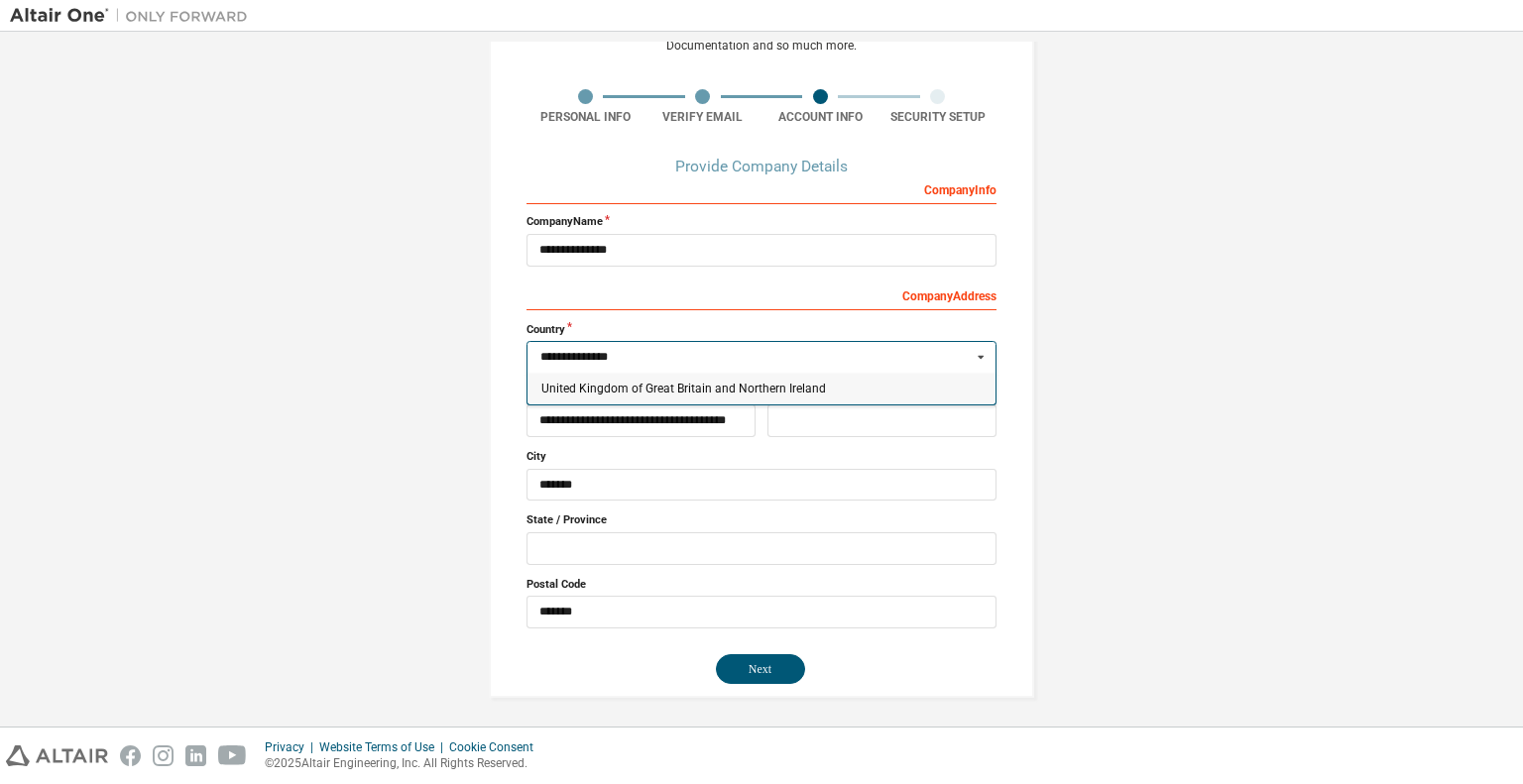 click on "United Kingdom of Great Britain and Northern Ireland" at bounding box center [762, 389] 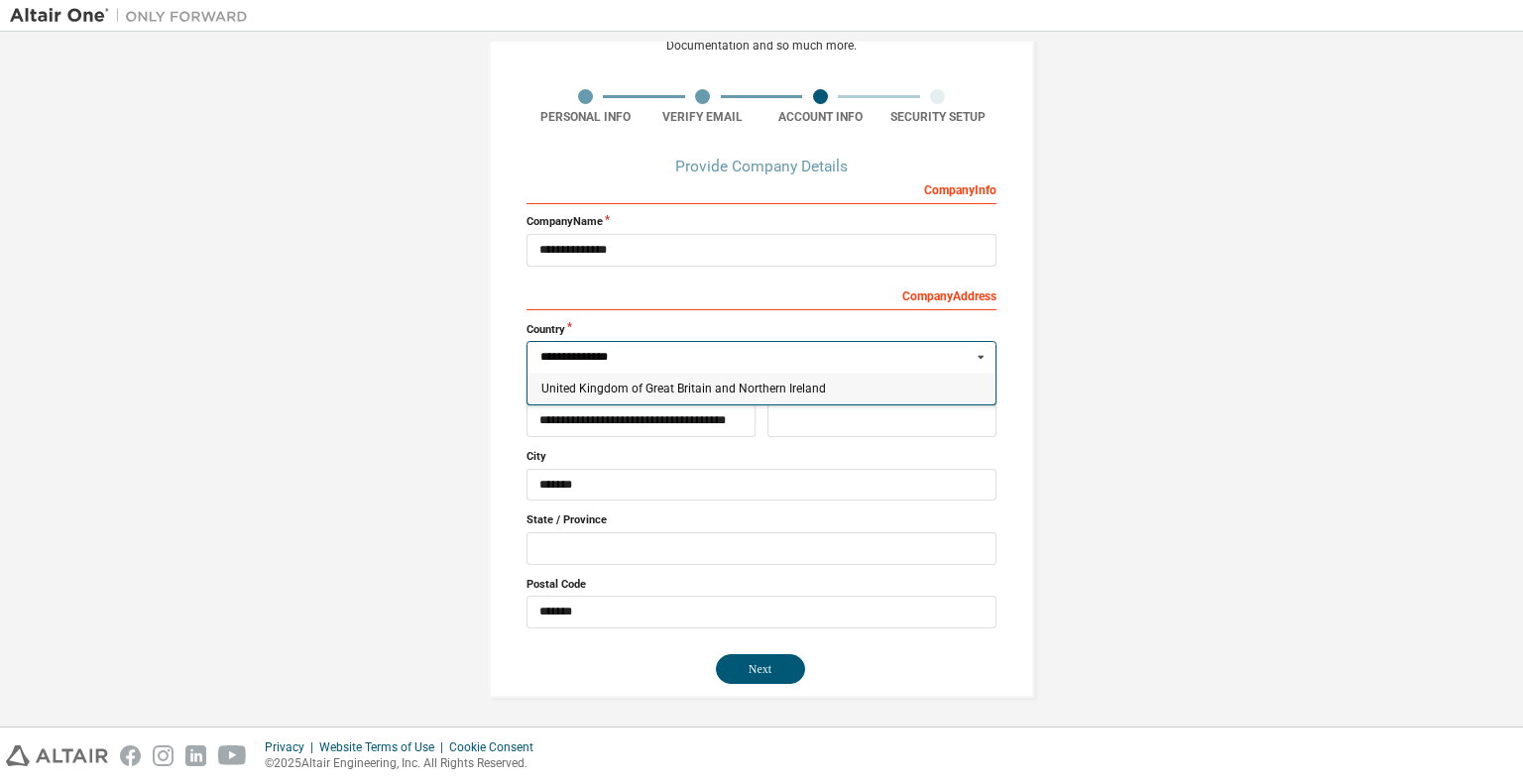 type on "***" 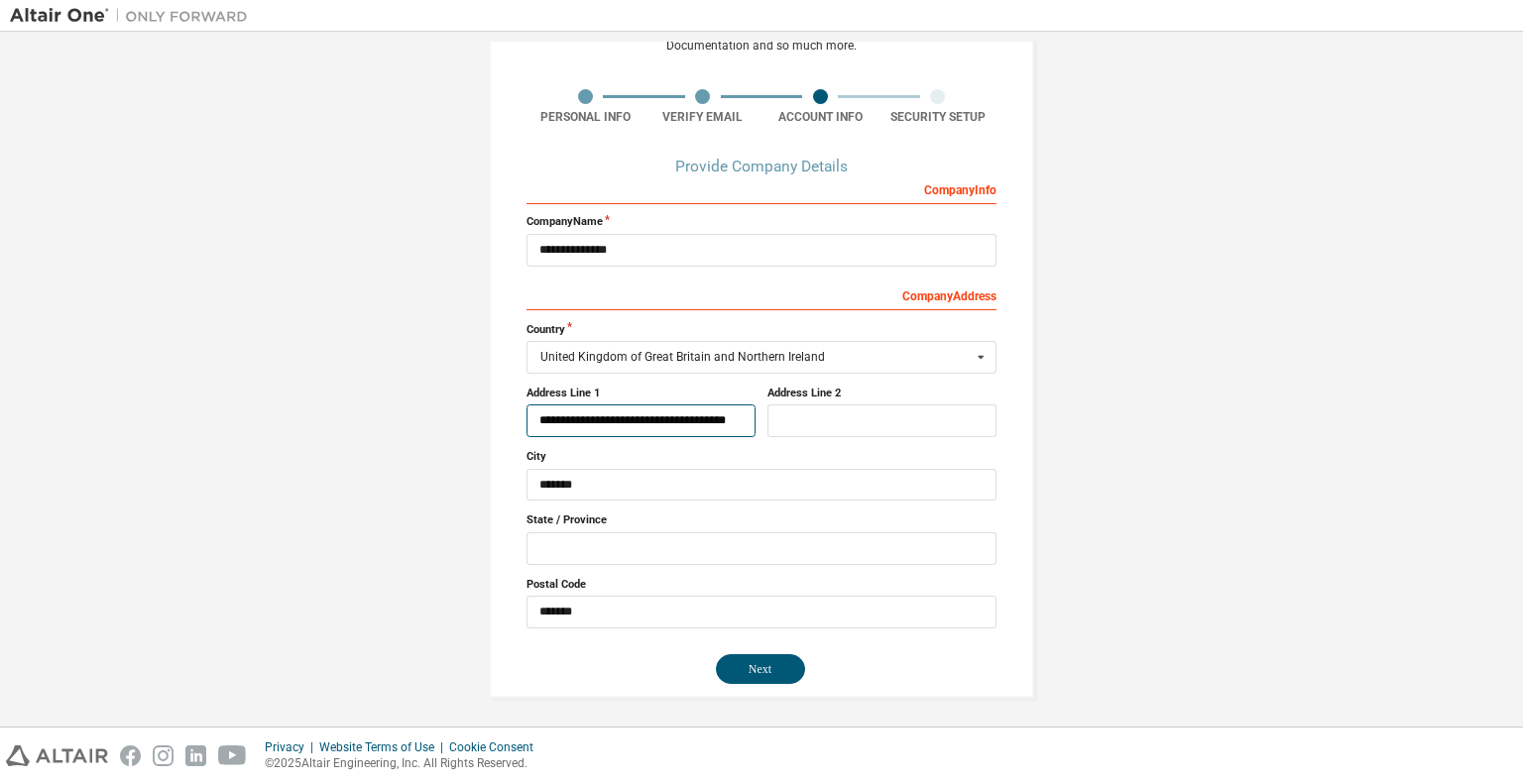 click on "**********" at bounding box center (641, 420) 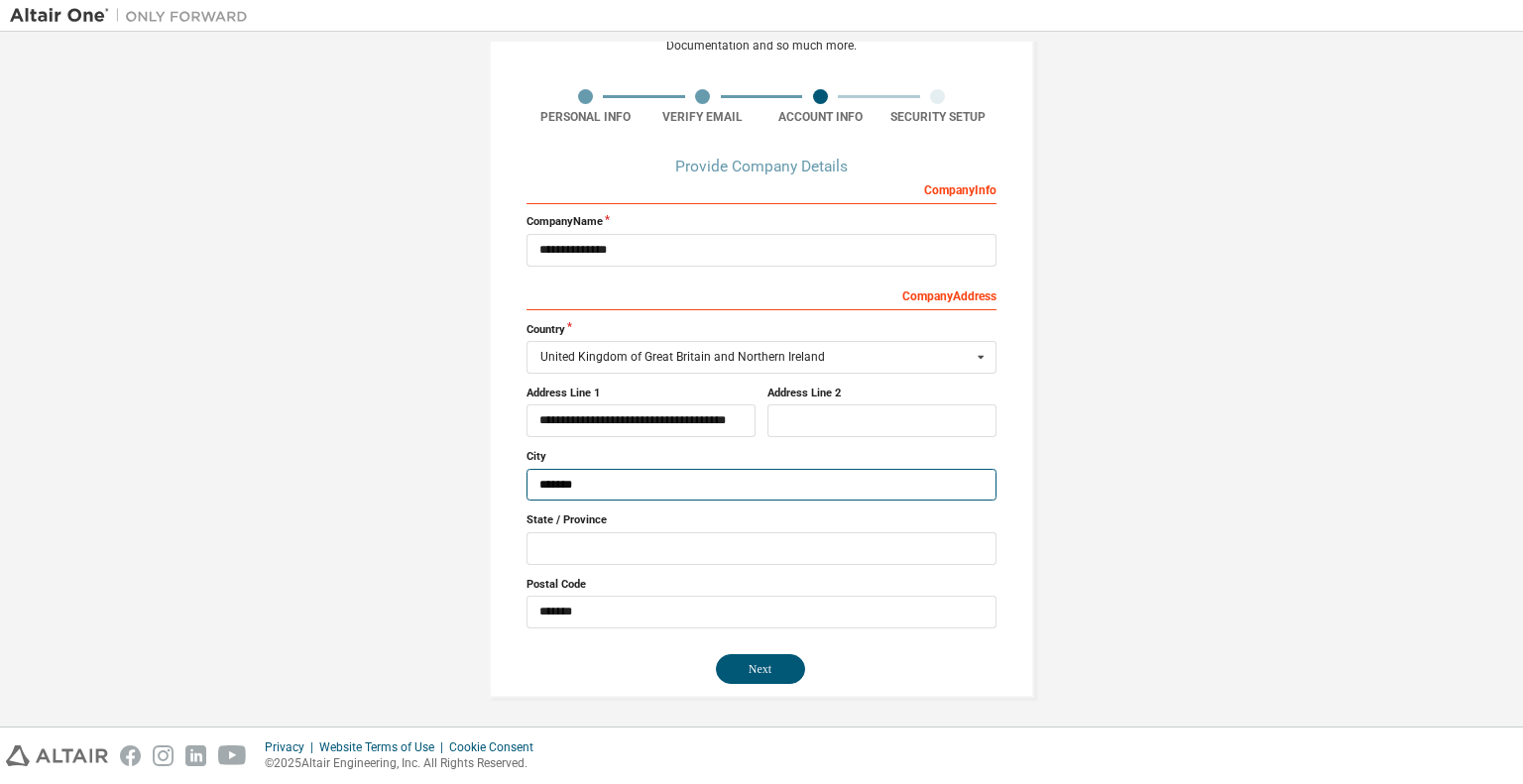 click on "*******" at bounding box center (762, 485) 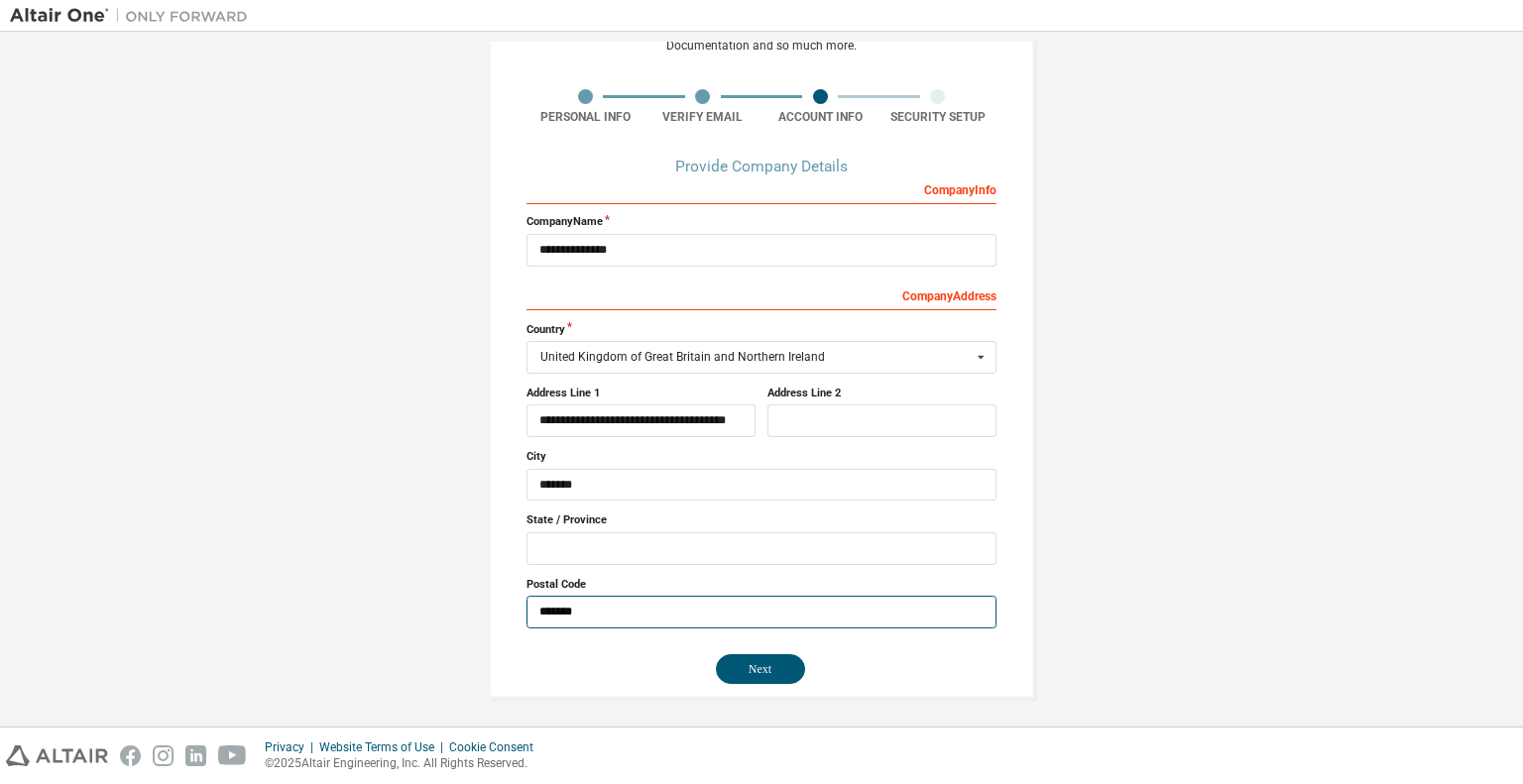 drag, startPoint x: 646, startPoint y: 610, endPoint x: 349, endPoint y: 606, distance: 297.02693 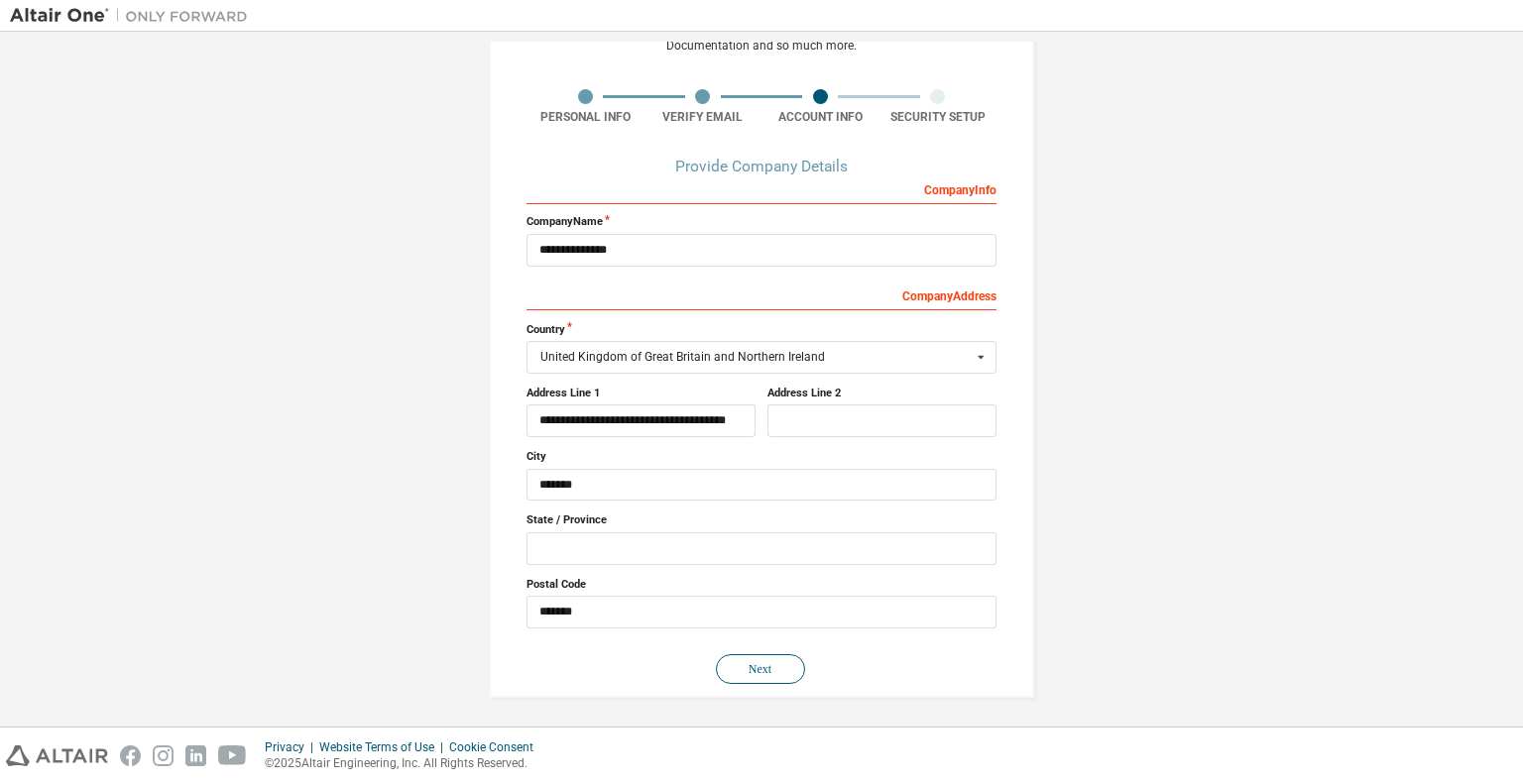 click on "Next" at bounding box center [761, 669] 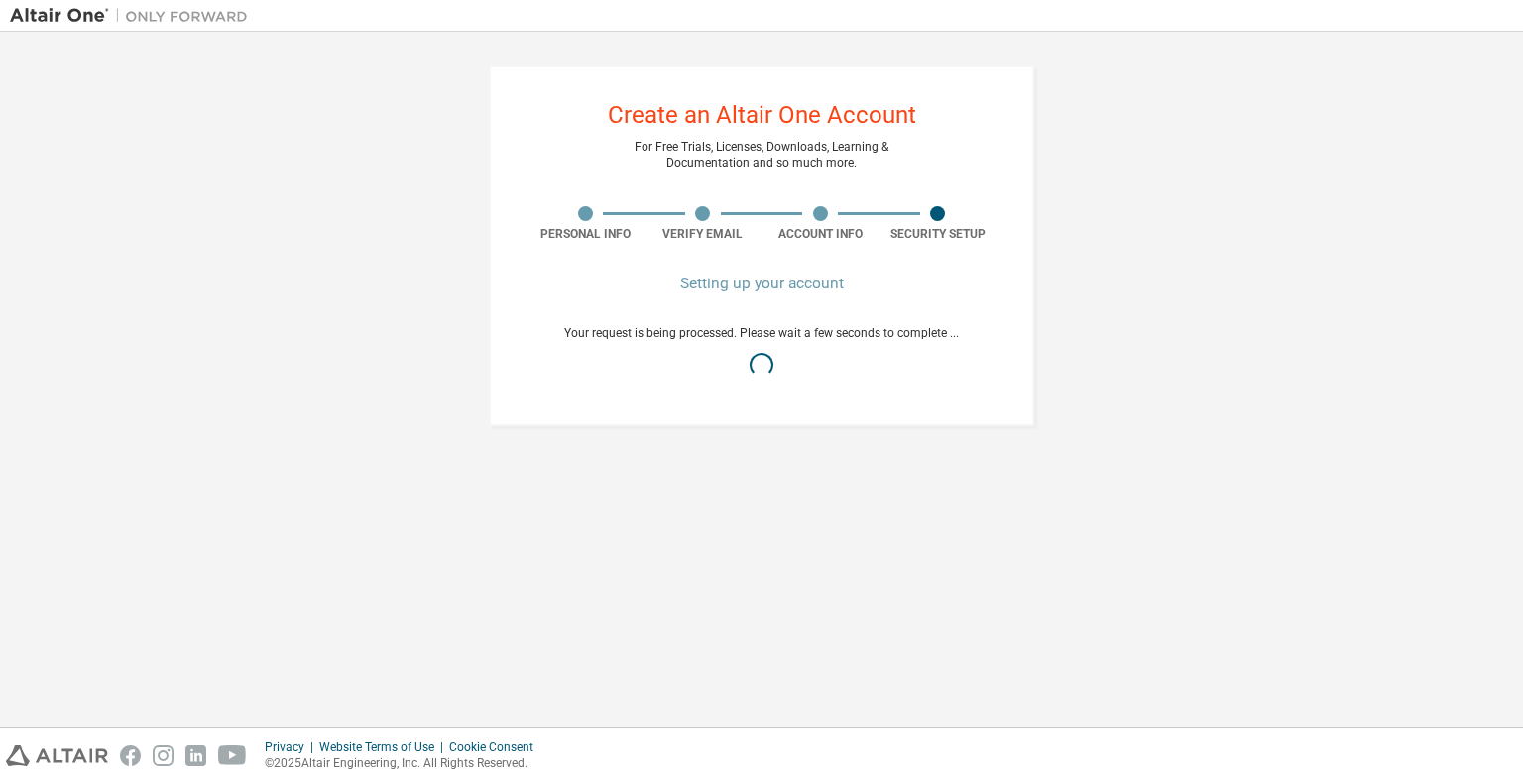 scroll, scrollTop: 0, scrollLeft: 0, axis: both 